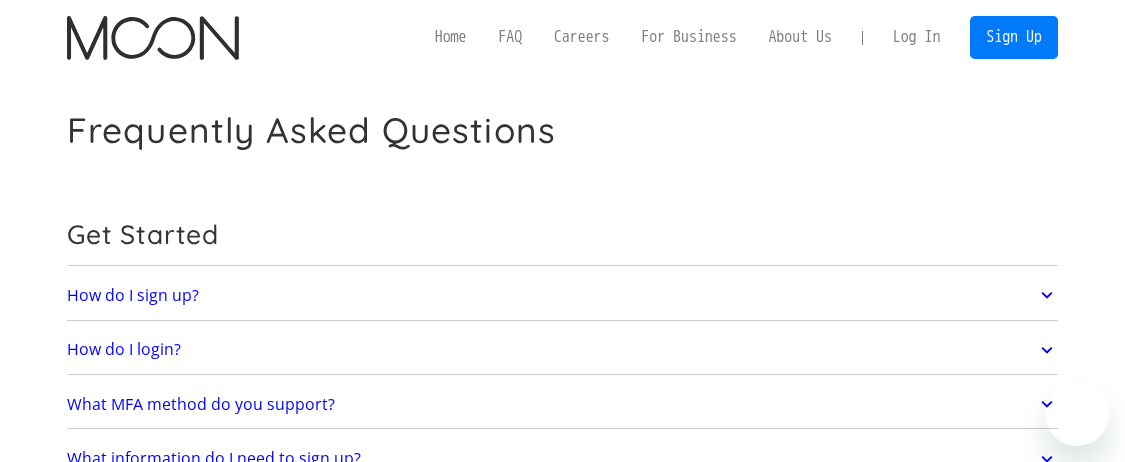 scroll, scrollTop: 0, scrollLeft: 0, axis: both 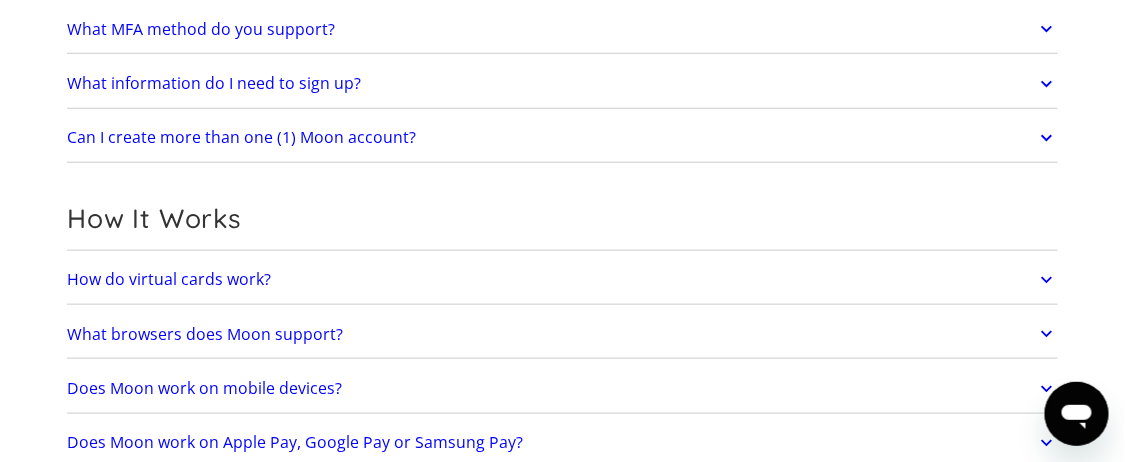 click 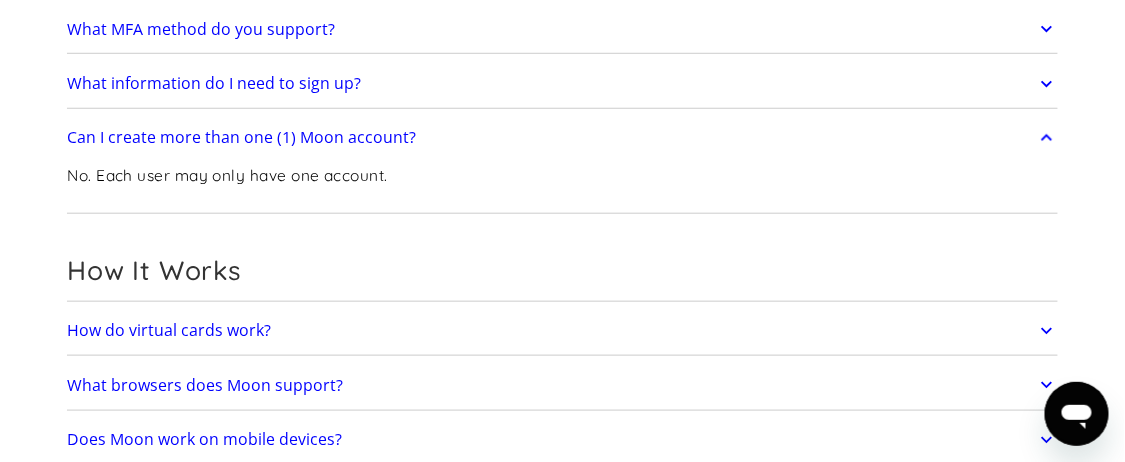click 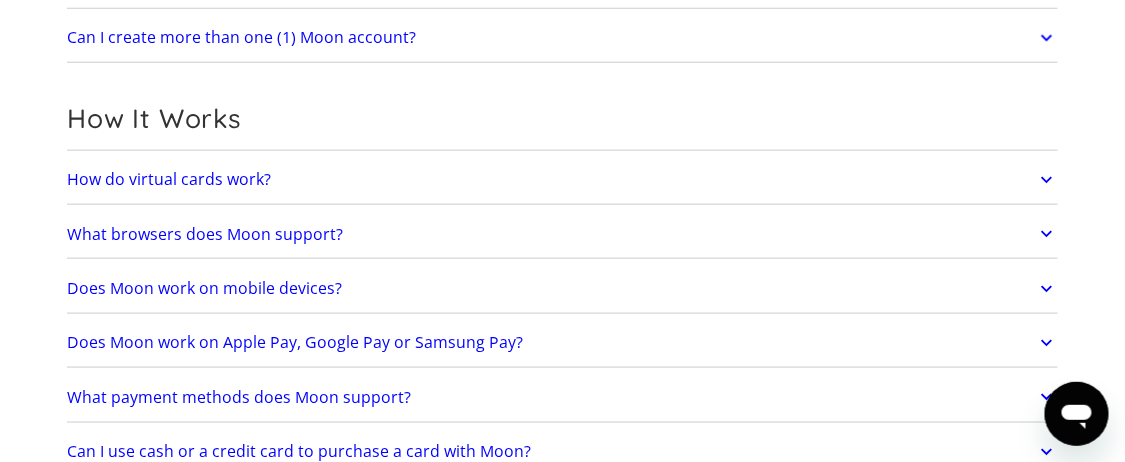 scroll, scrollTop: 500, scrollLeft: 0, axis: vertical 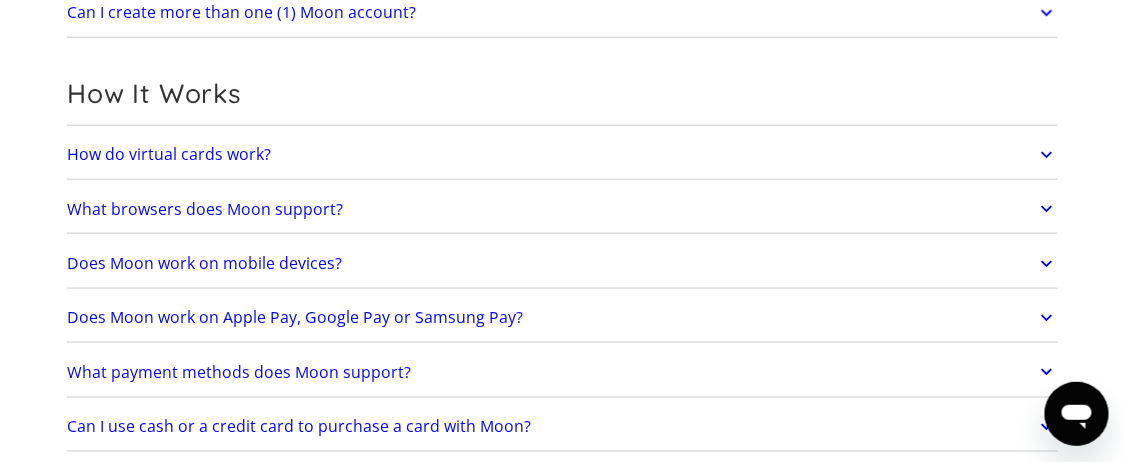 click 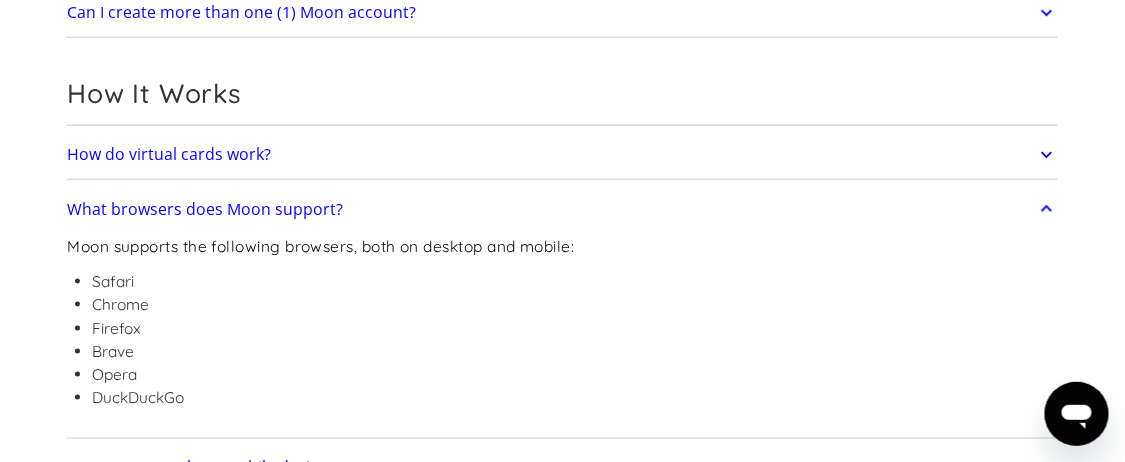 click 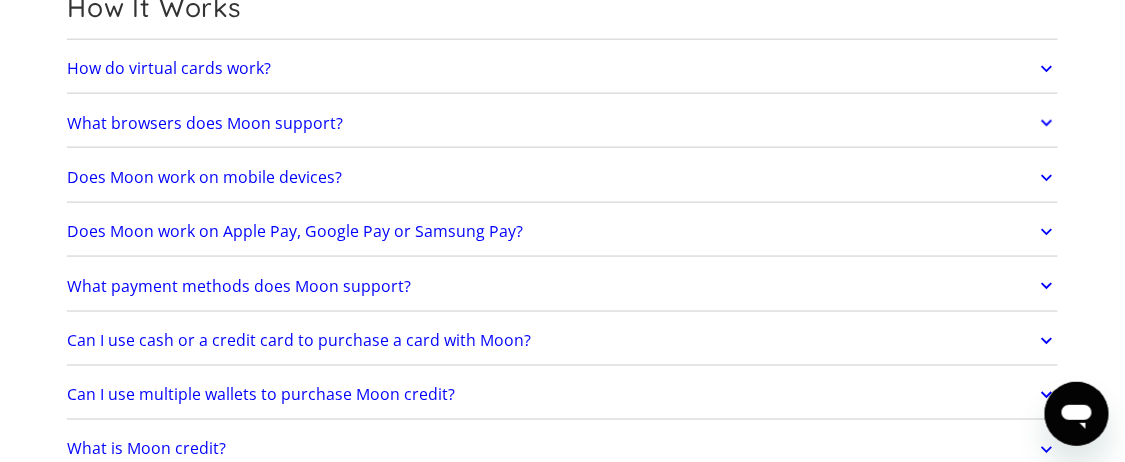 scroll, scrollTop: 625, scrollLeft: 0, axis: vertical 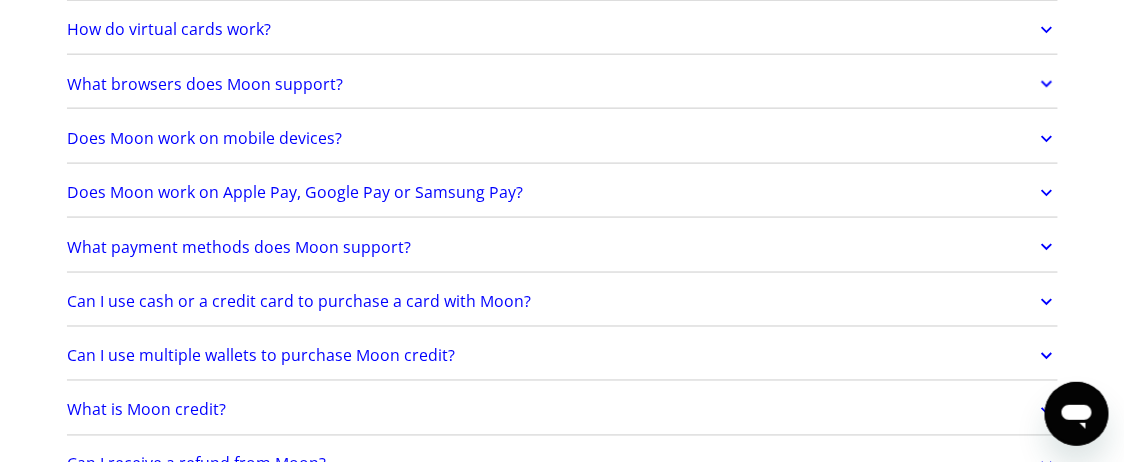 click 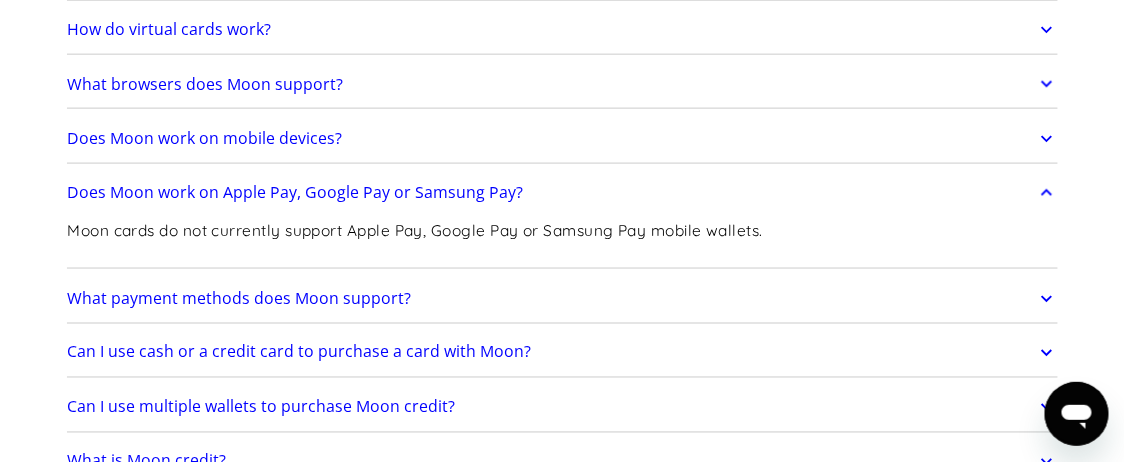 click 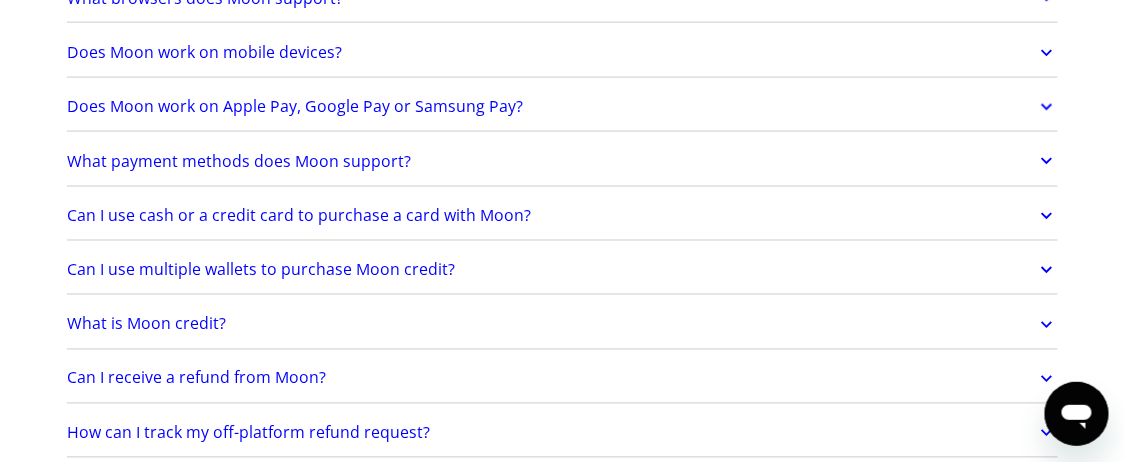 scroll, scrollTop: 750, scrollLeft: 0, axis: vertical 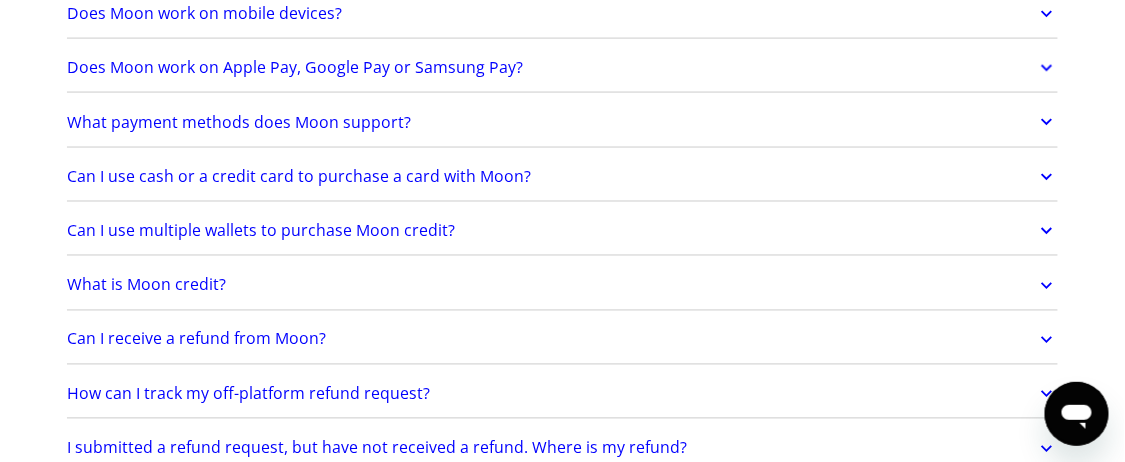 click 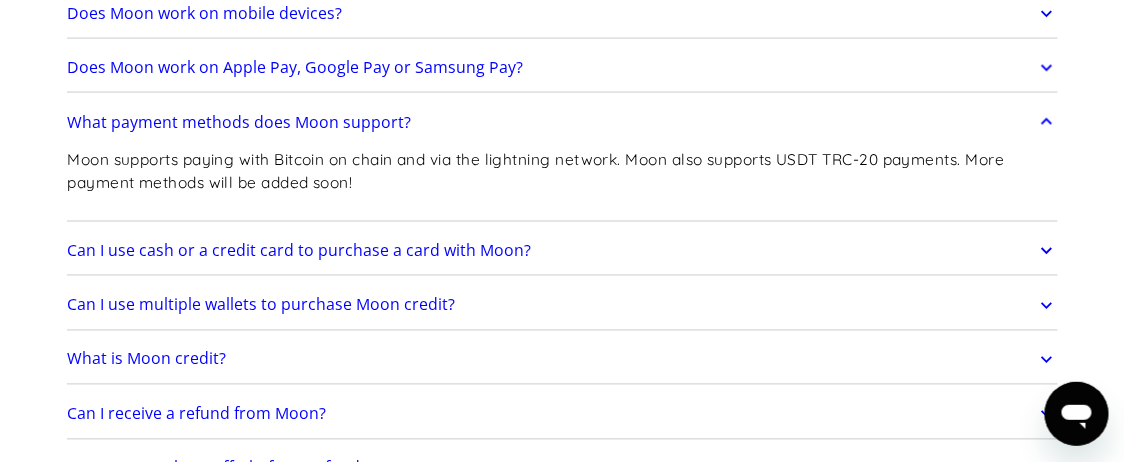 click 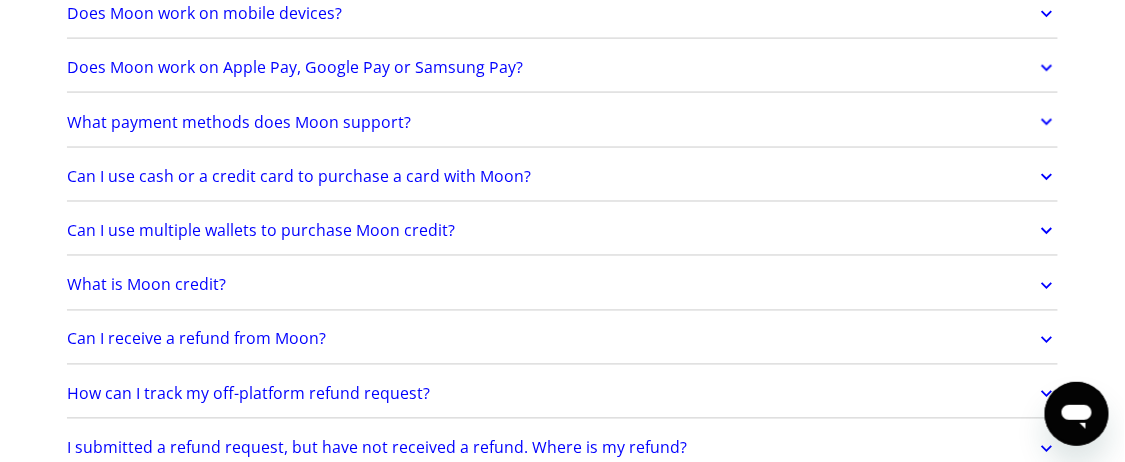 click 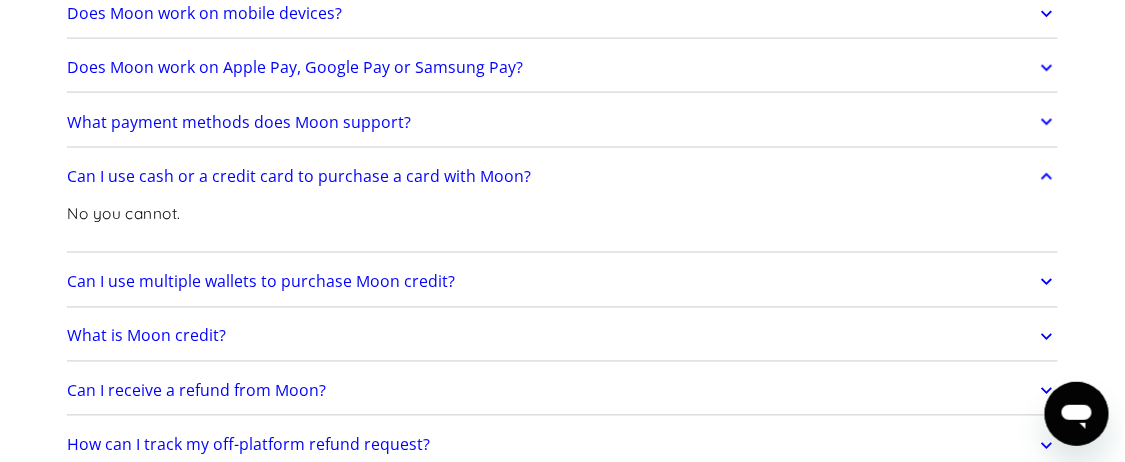 click 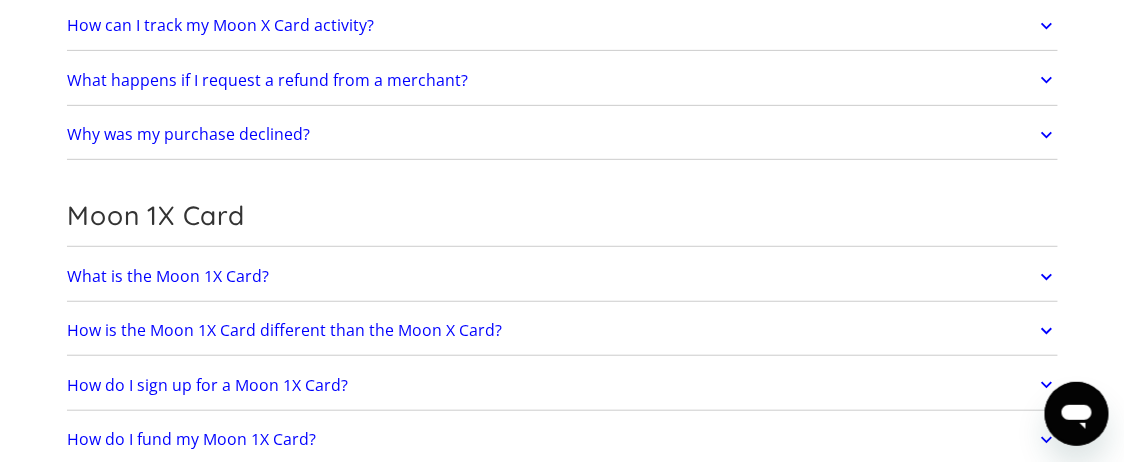 scroll, scrollTop: 2125, scrollLeft: 0, axis: vertical 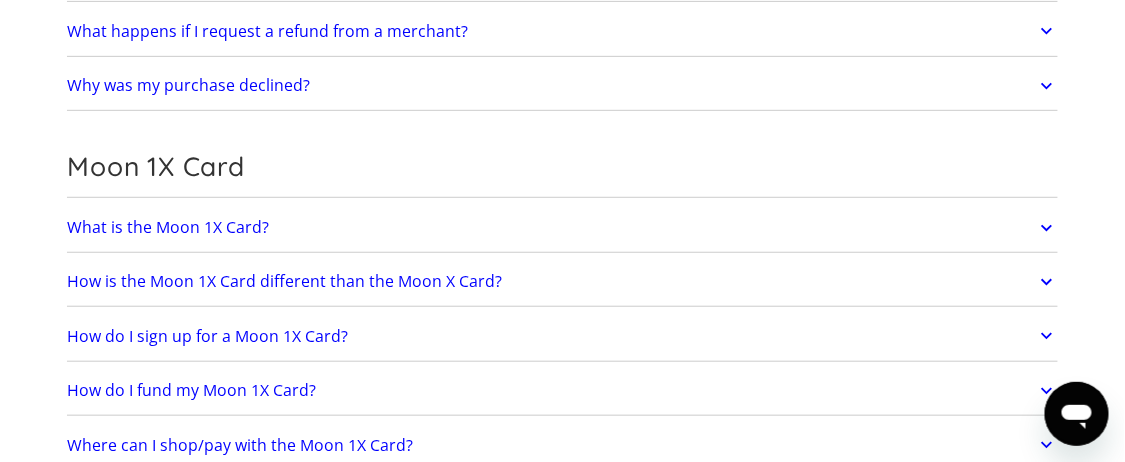 click 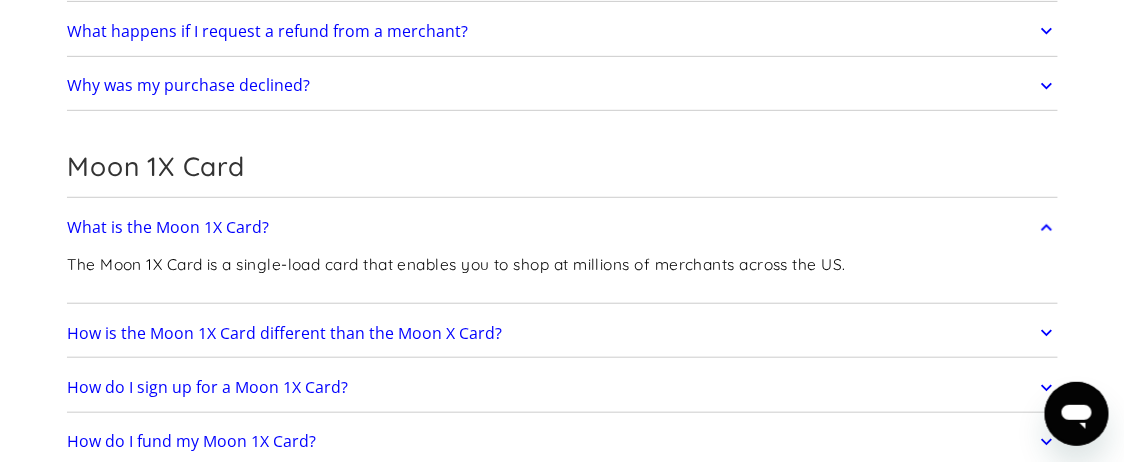 click 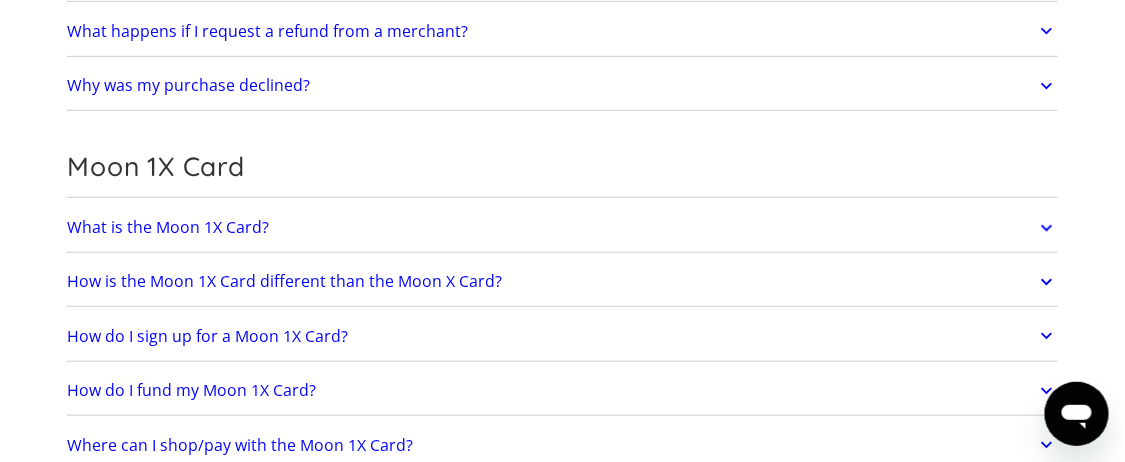 scroll, scrollTop: 2250, scrollLeft: 0, axis: vertical 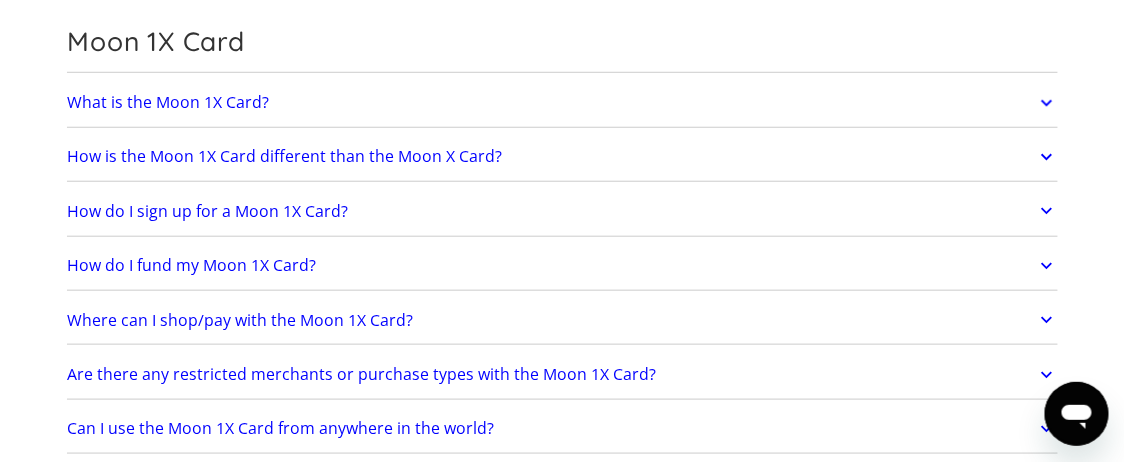 click 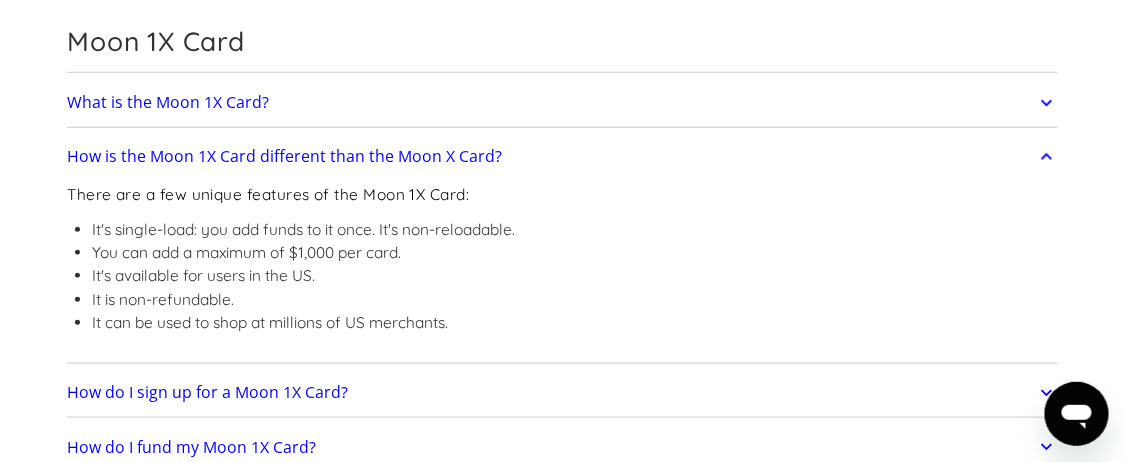 click 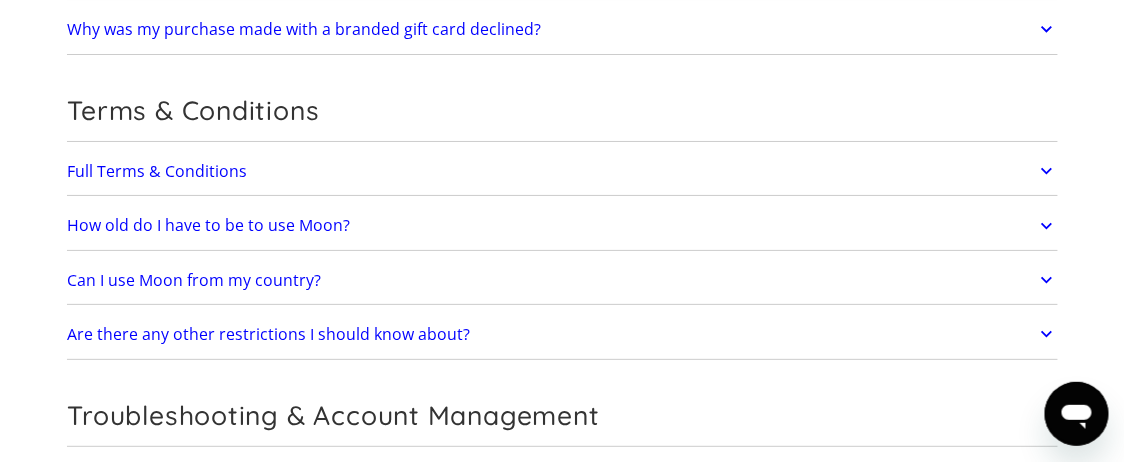 scroll, scrollTop: 3750, scrollLeft: 0, axis: vertical 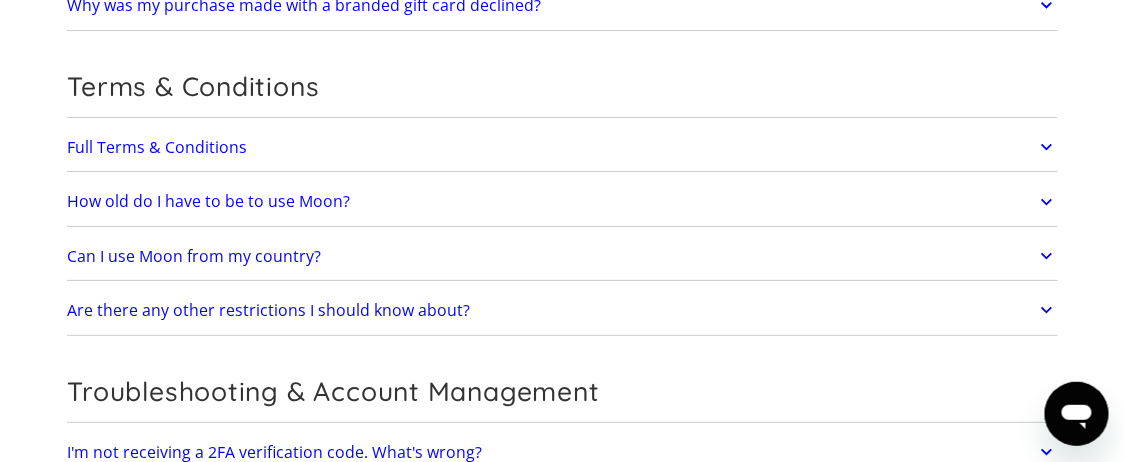 click 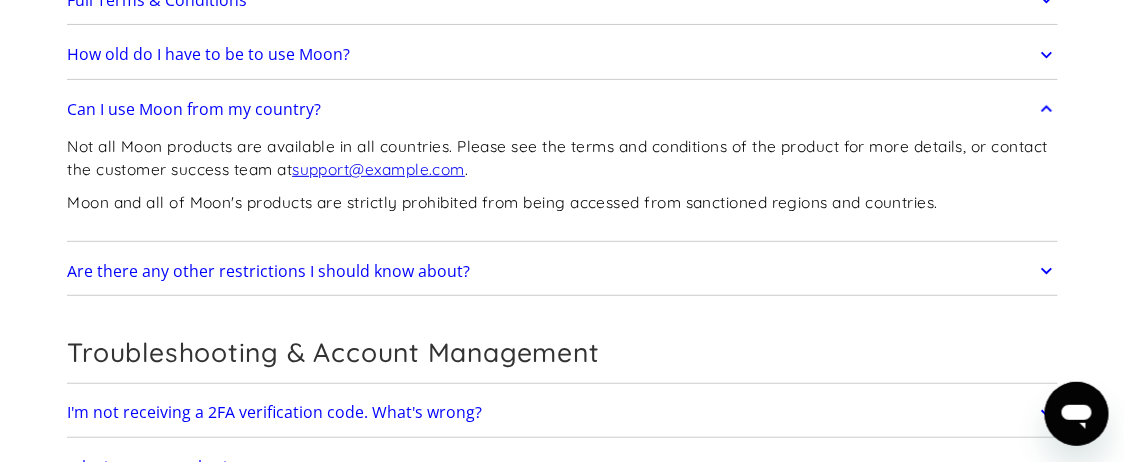 scroll, scrollTop: 3772, scrollLeft: 0, axis: vertical 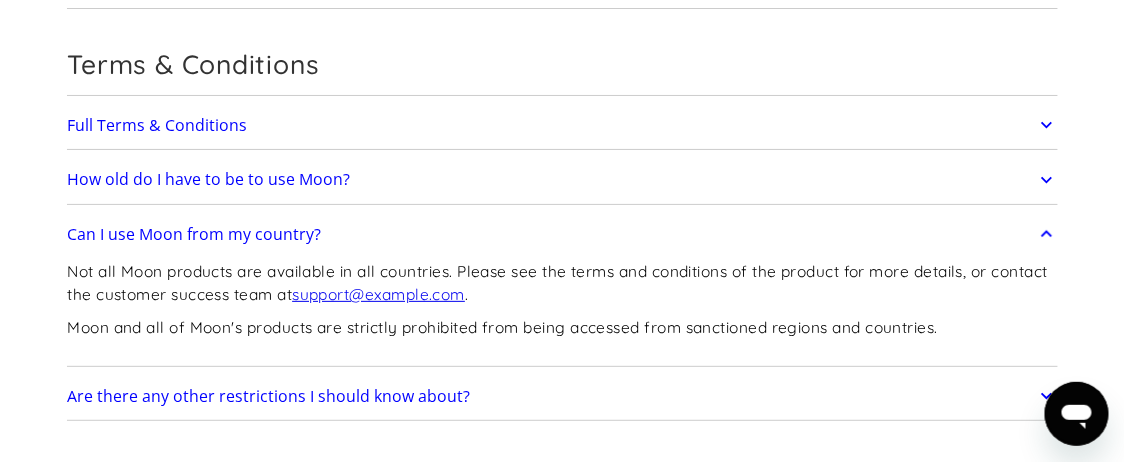 click 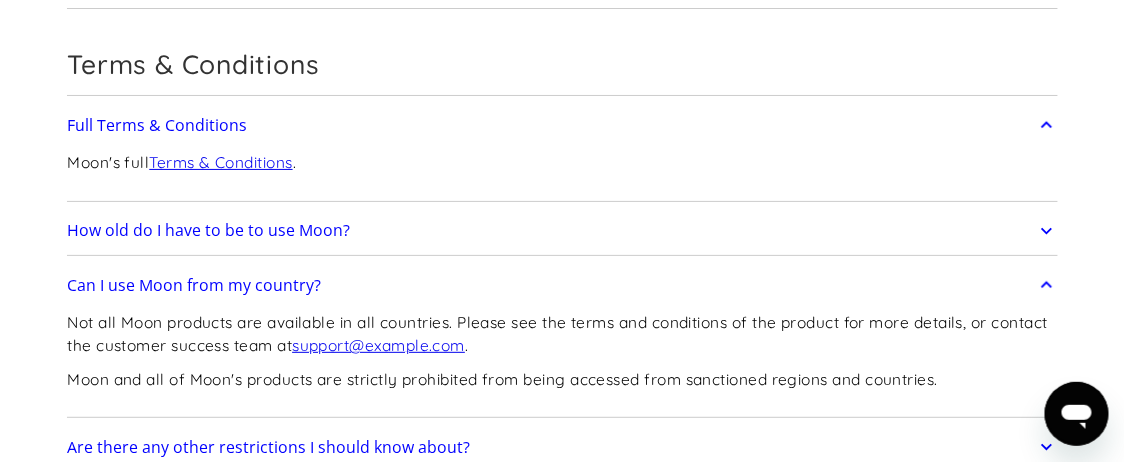 click on "Terms & Conditions" at bounding box center [220, 162] 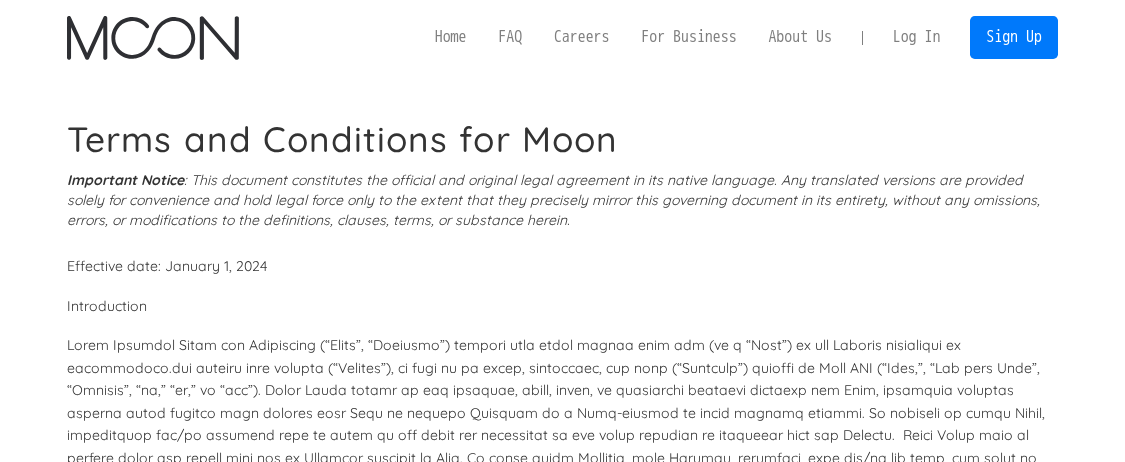 scroll, scrollTop: 0, scrollLeft: 0, axis: both 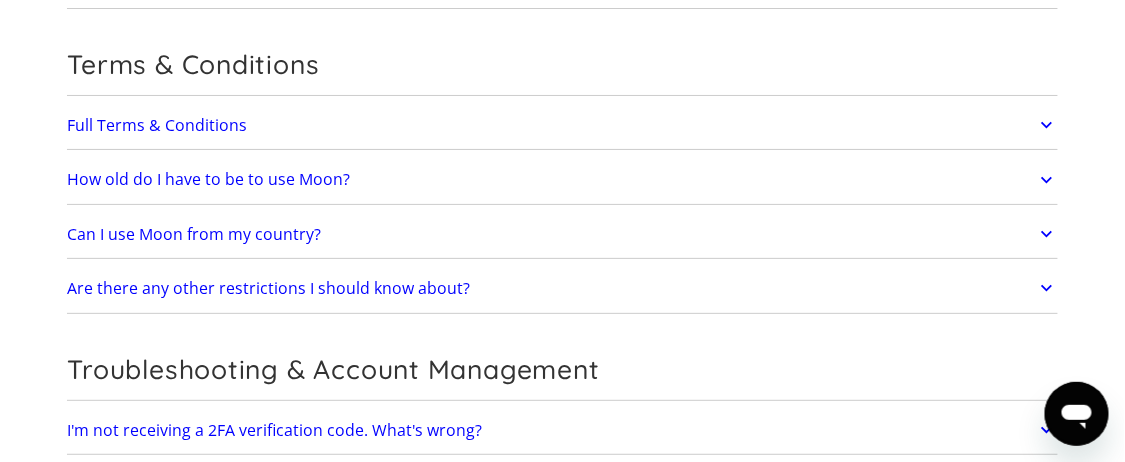 click 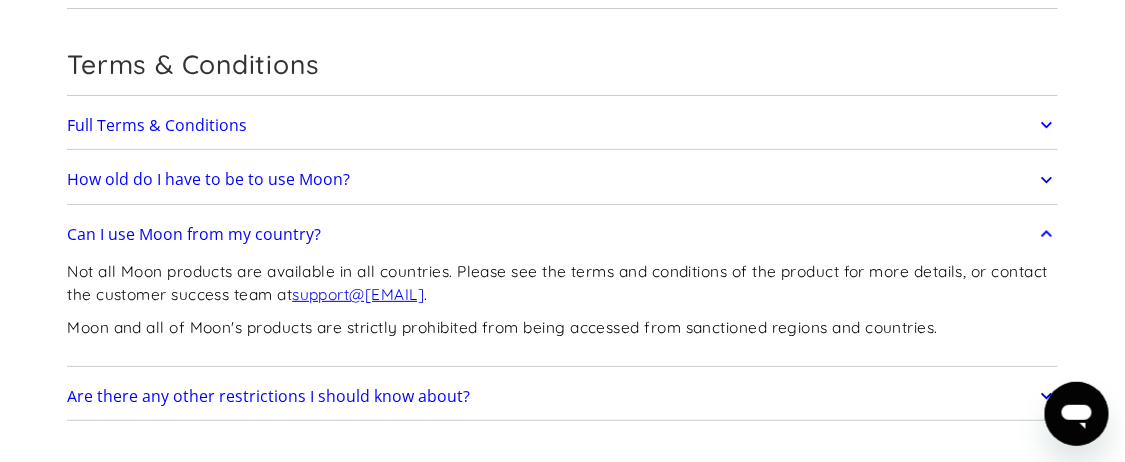 drag, startPoint x: 1060, startPoint y: 266, endPoint x: 1076, endPoint y: 262, distance: 16.492422 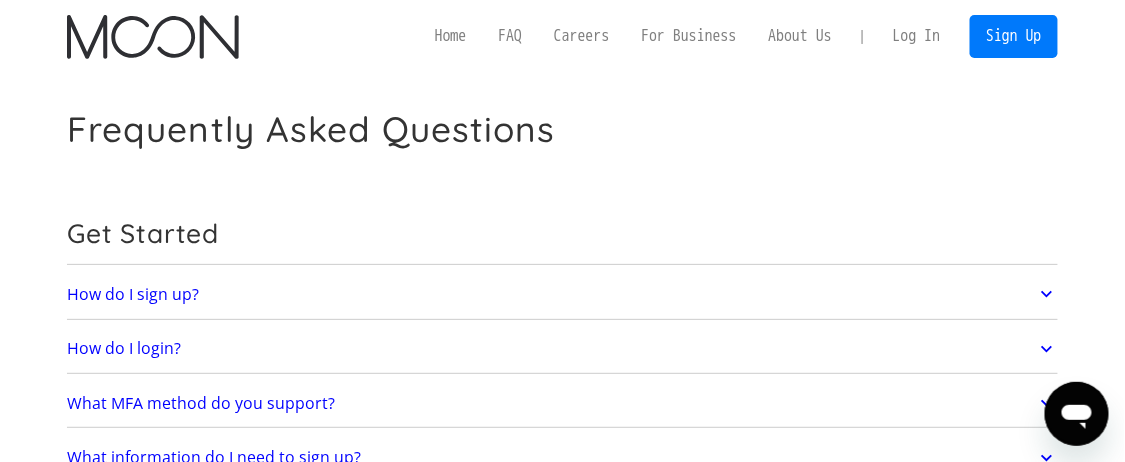 scroll, scrollTop: 0, scrollLeft: 0, axis: both 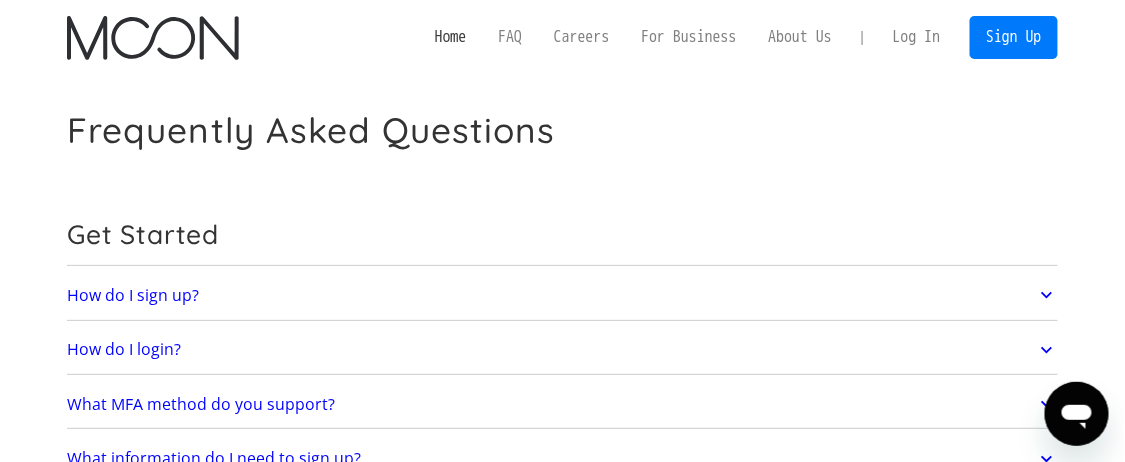 click on "Home" at bounding box center [451, 38] 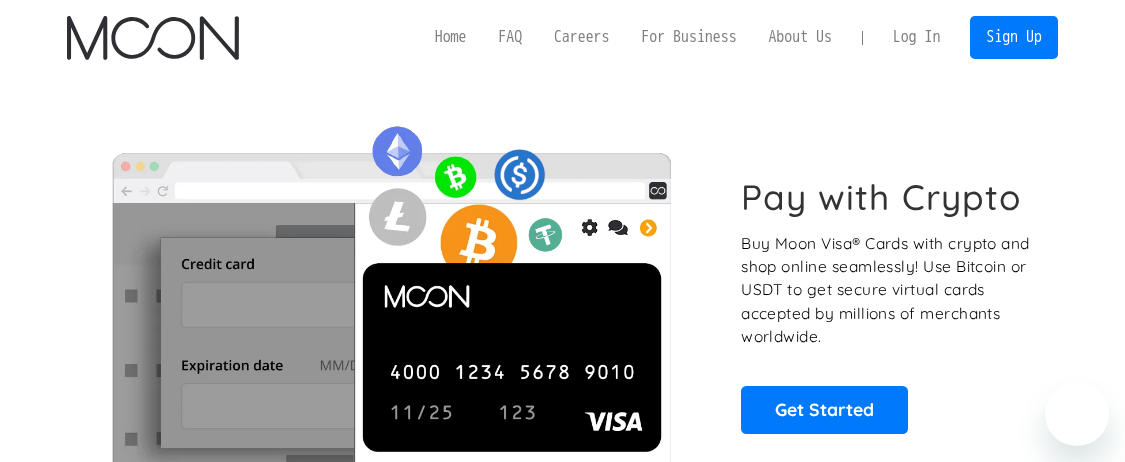 scroll, scrollTop: 0, scrollLeft: 0, axis: both 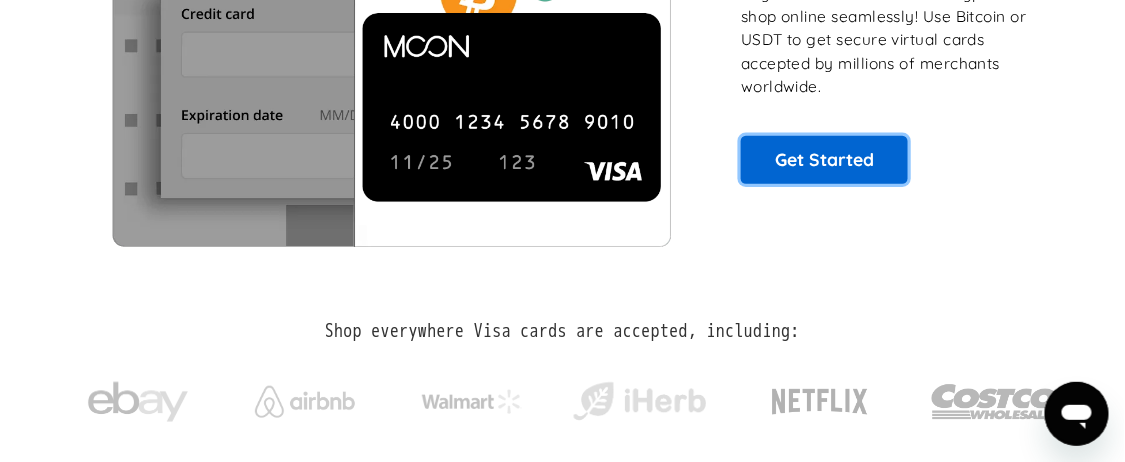 click on "Get Started" at bounding box center [824, 159] 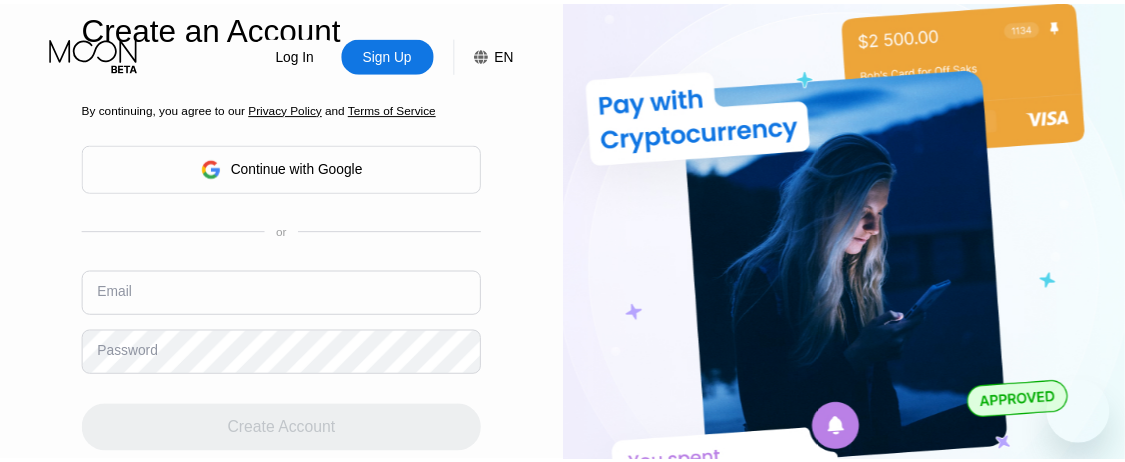 scroll, scrollTop: 0, scrollLeft: 0, axis: both 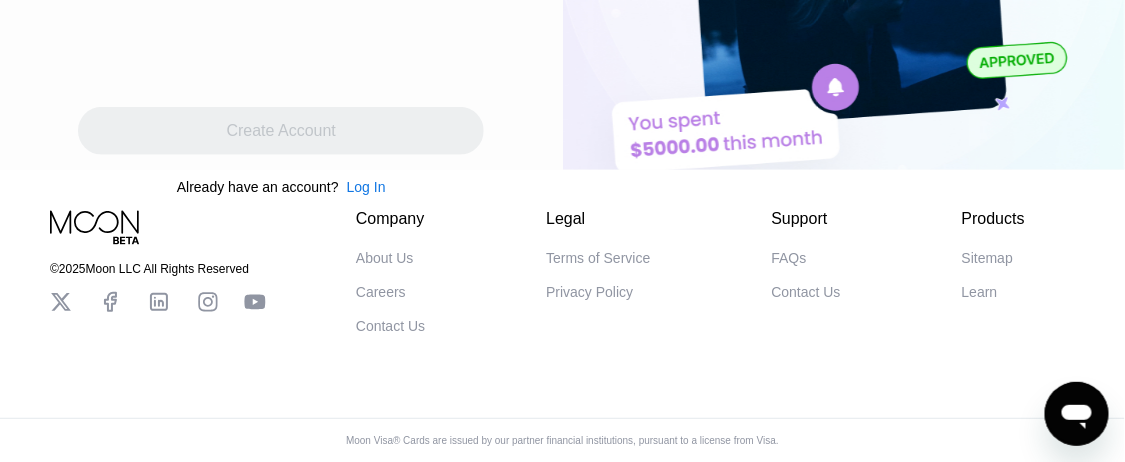 click on "FAQs" at bounding box center (789, 258) 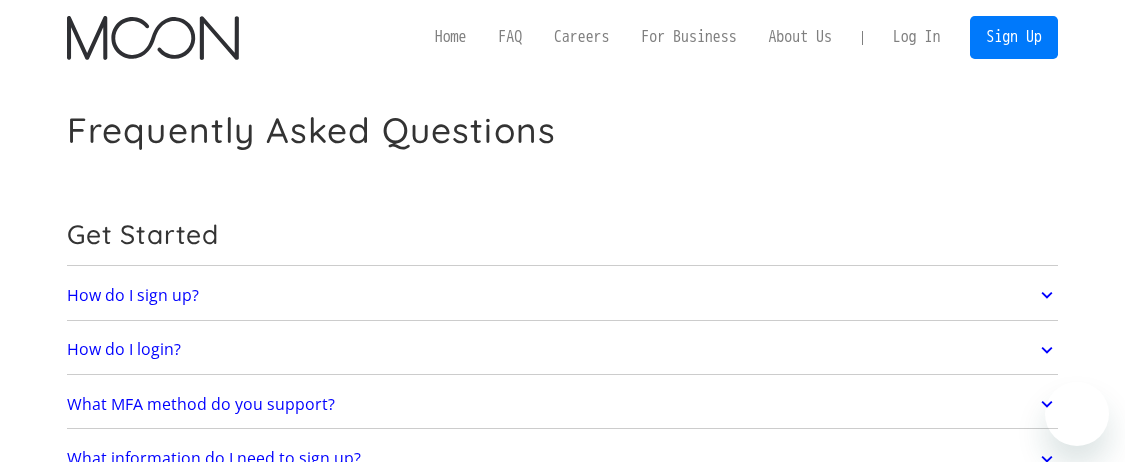 scroll, scrollTop: 0, scrollLeft: 0, axis: both 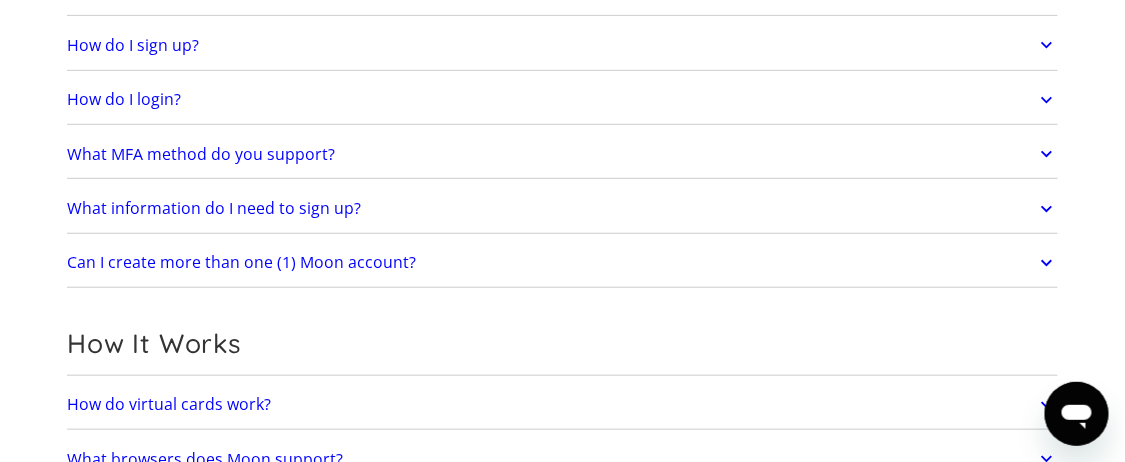 click 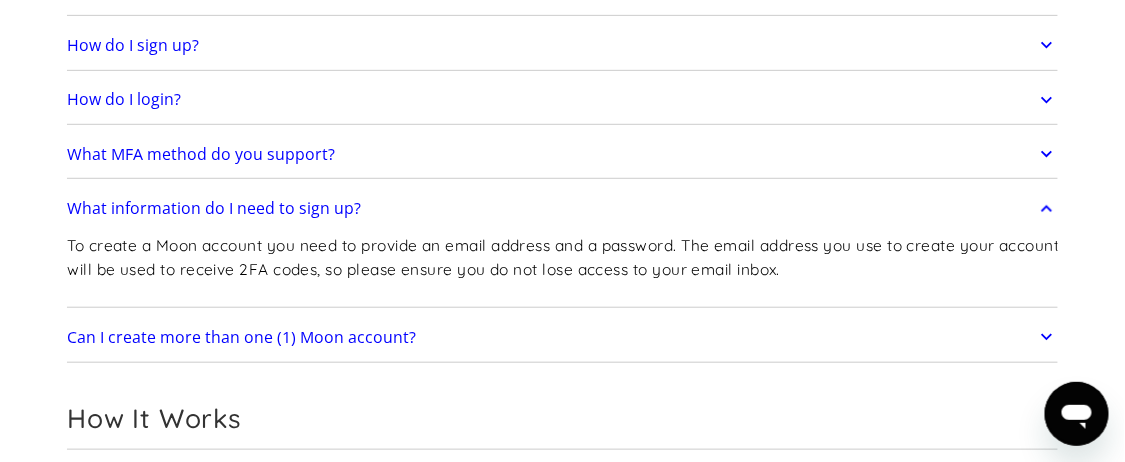 click 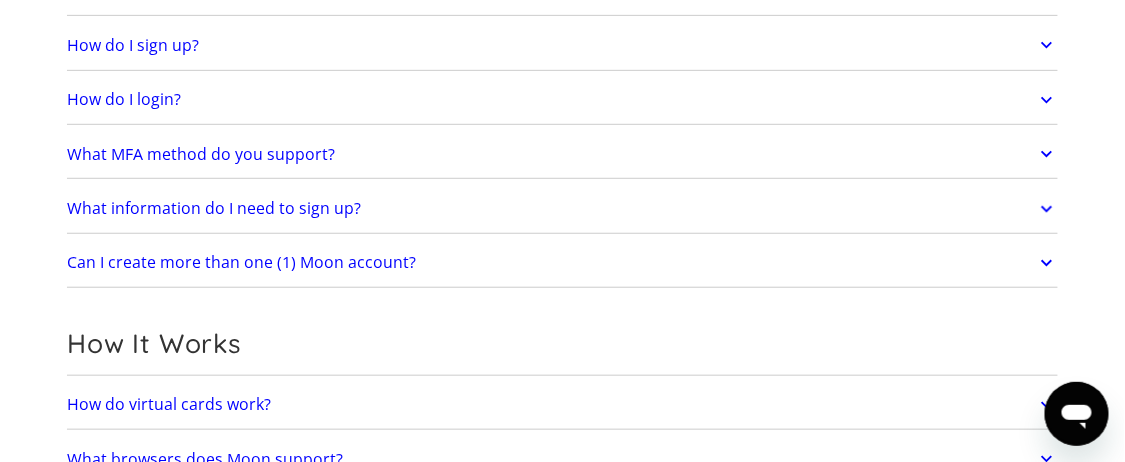 click 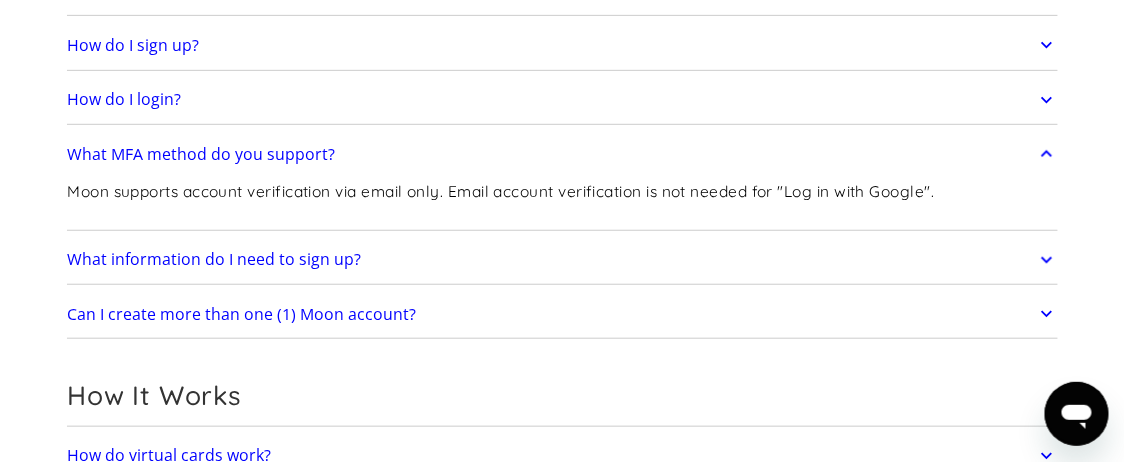 click 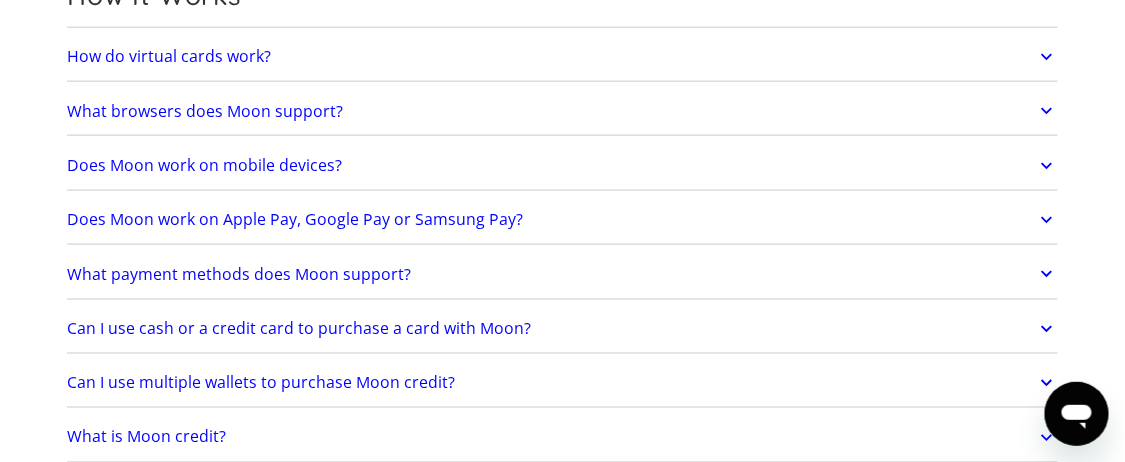 scroll, scrollTop: 625, scrollLeft: 0, axis: vertical 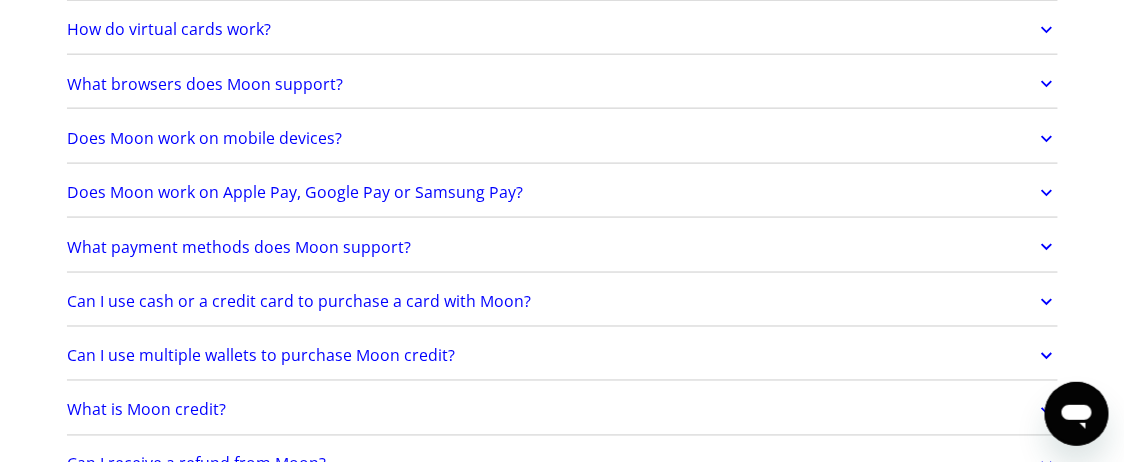 click 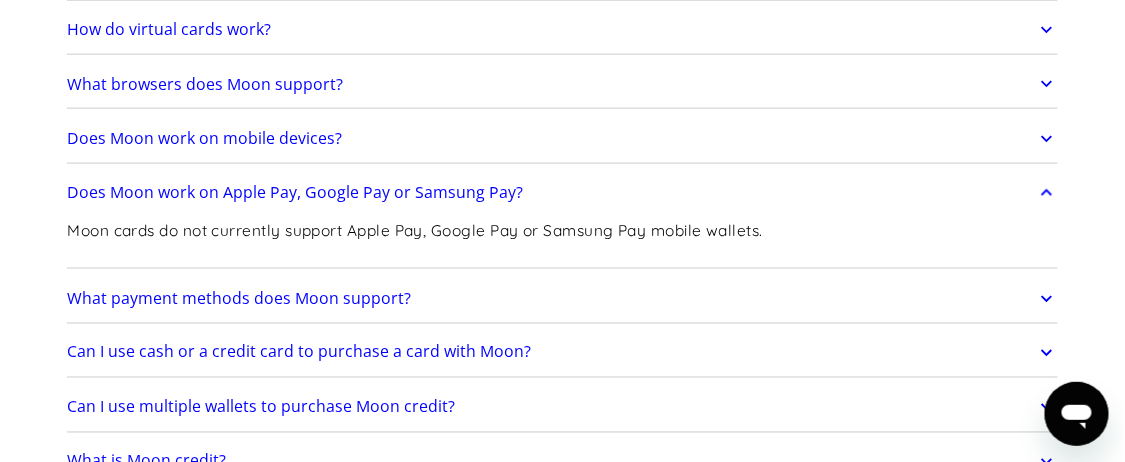click 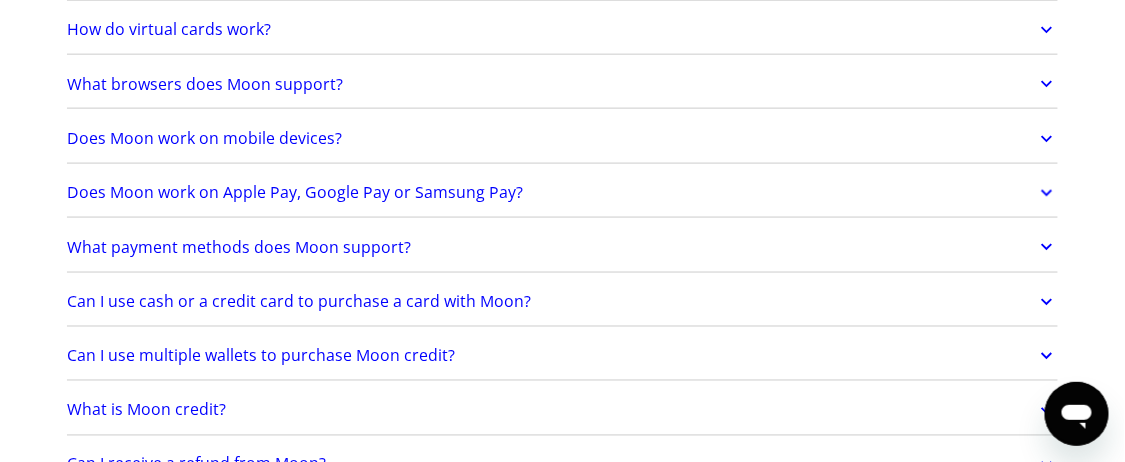 click 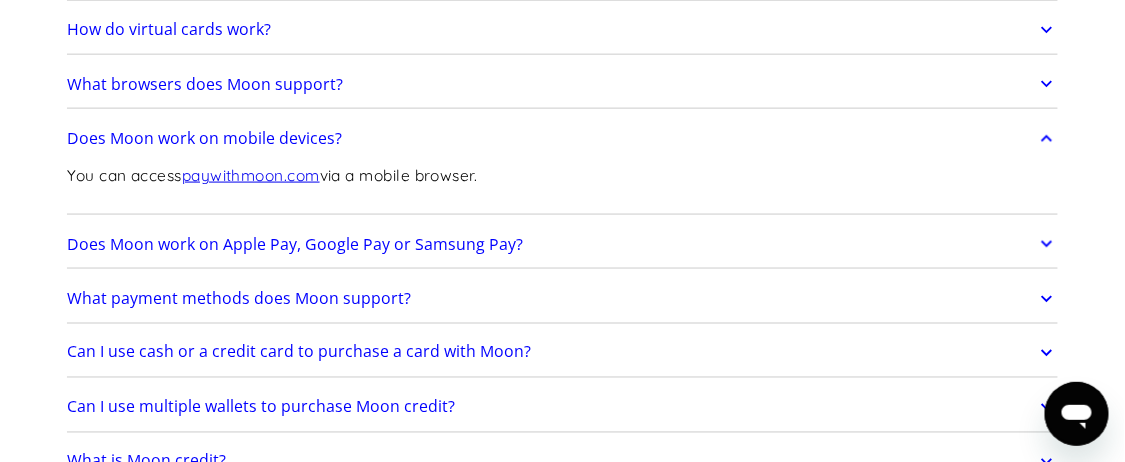 click 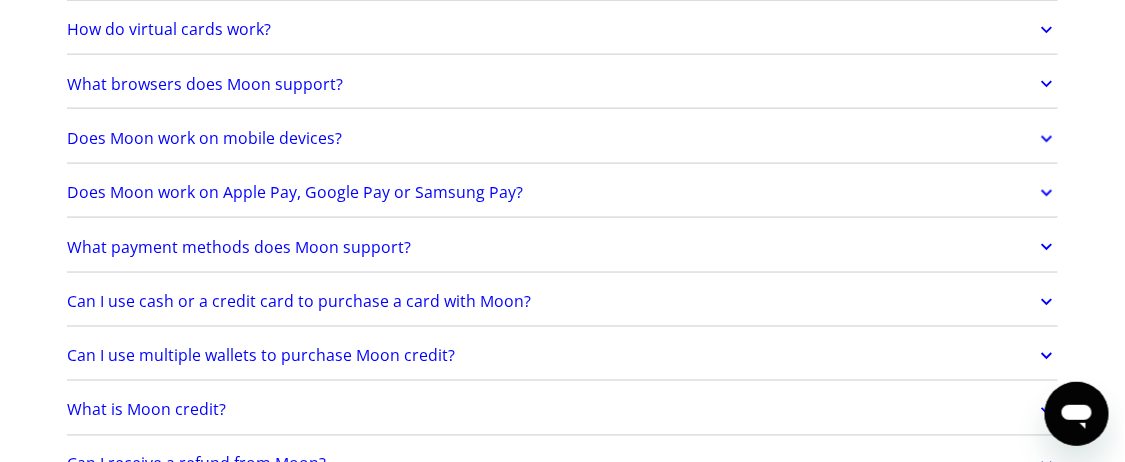click 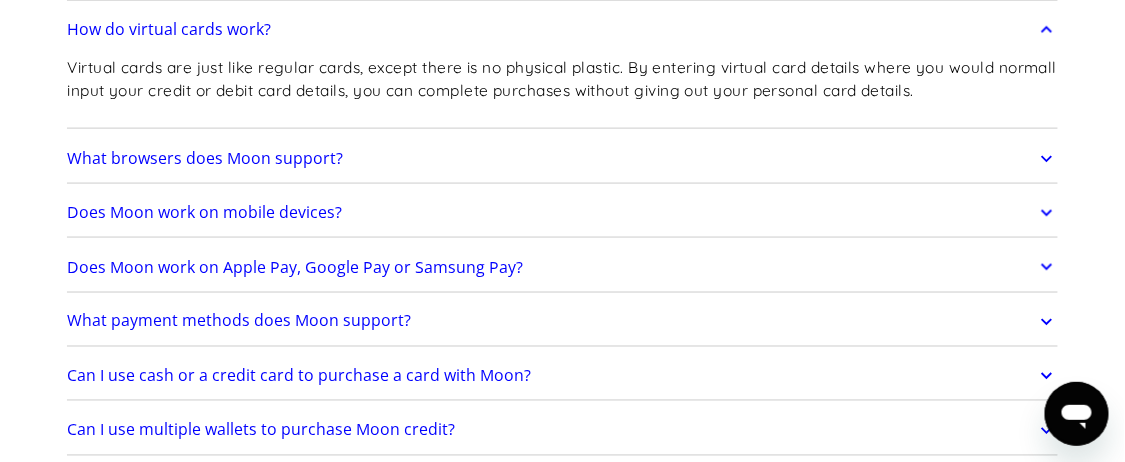 click 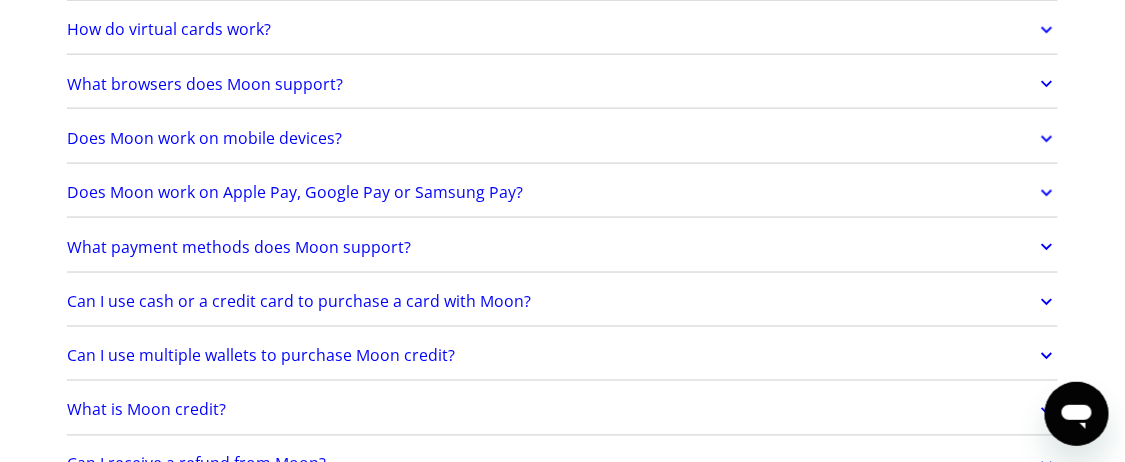 click 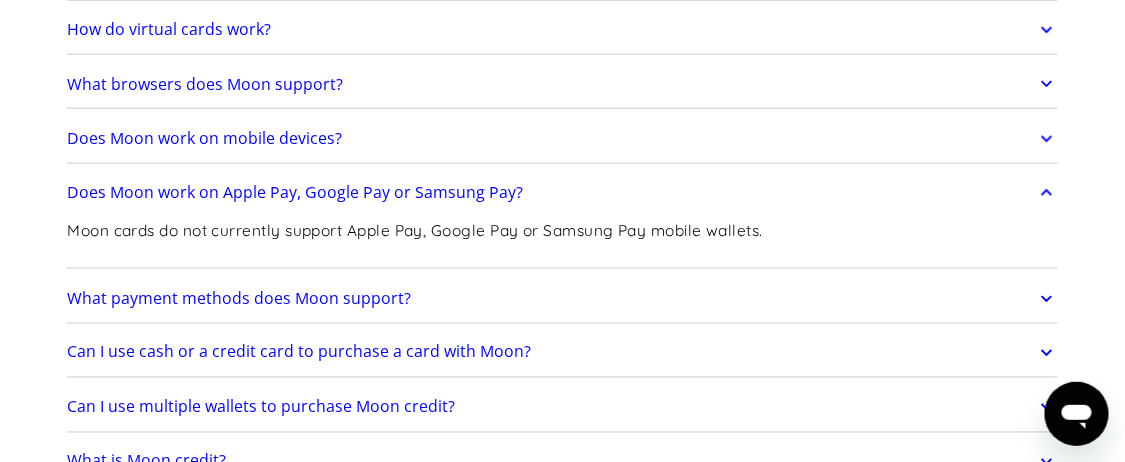 click 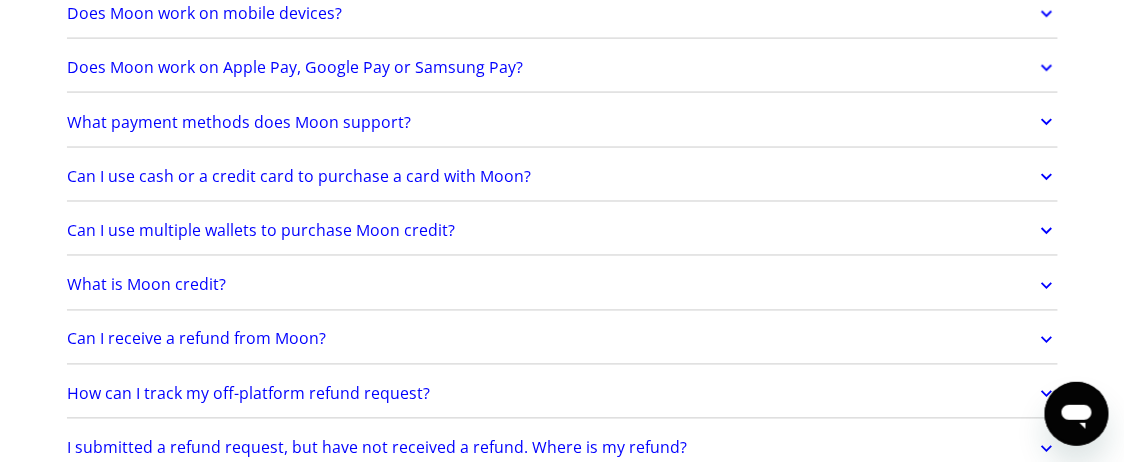scroll, scrollTop: 875, scrollLeft: 0, axis: vertical 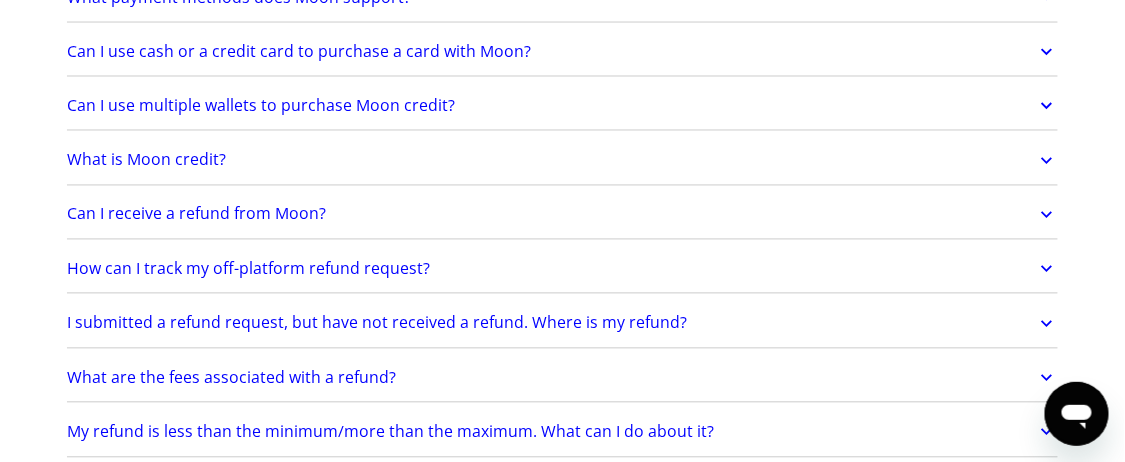 click 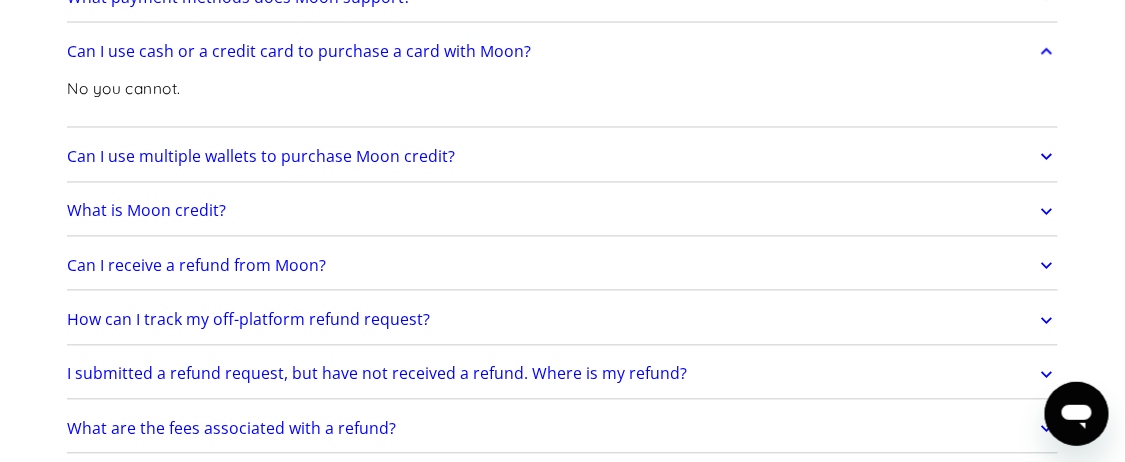 click 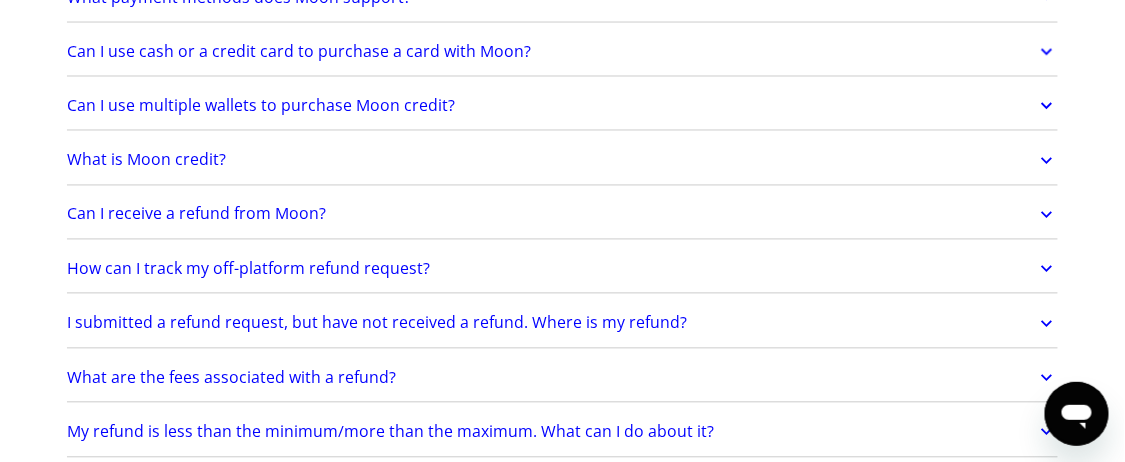 click 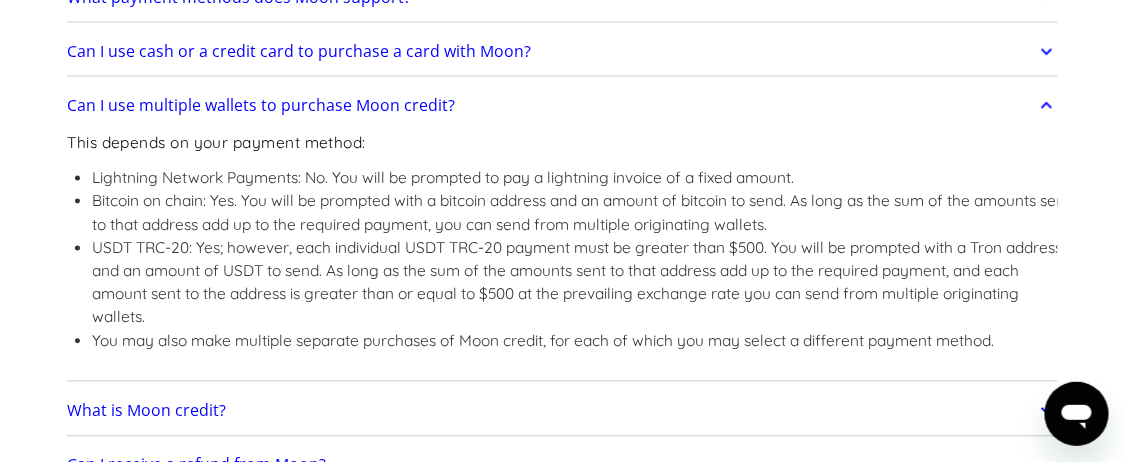 click 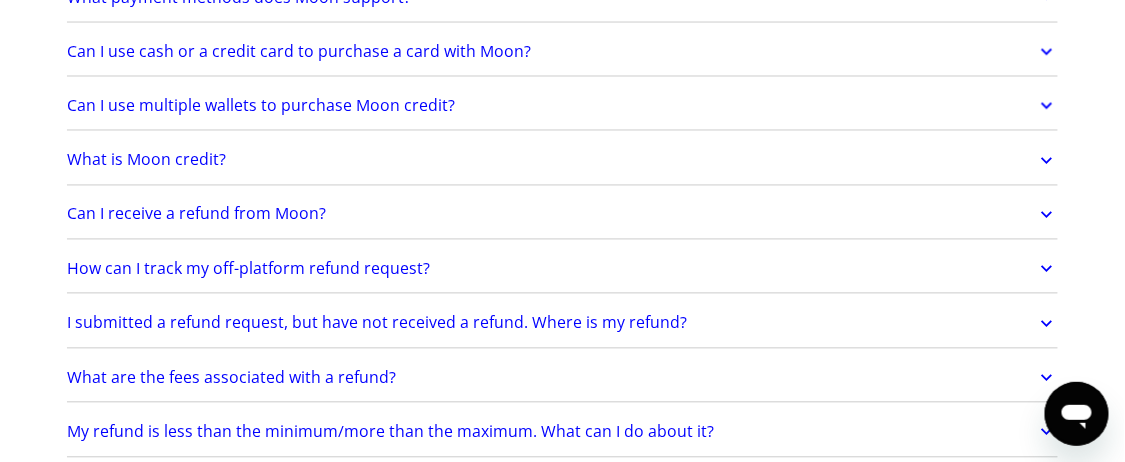 click 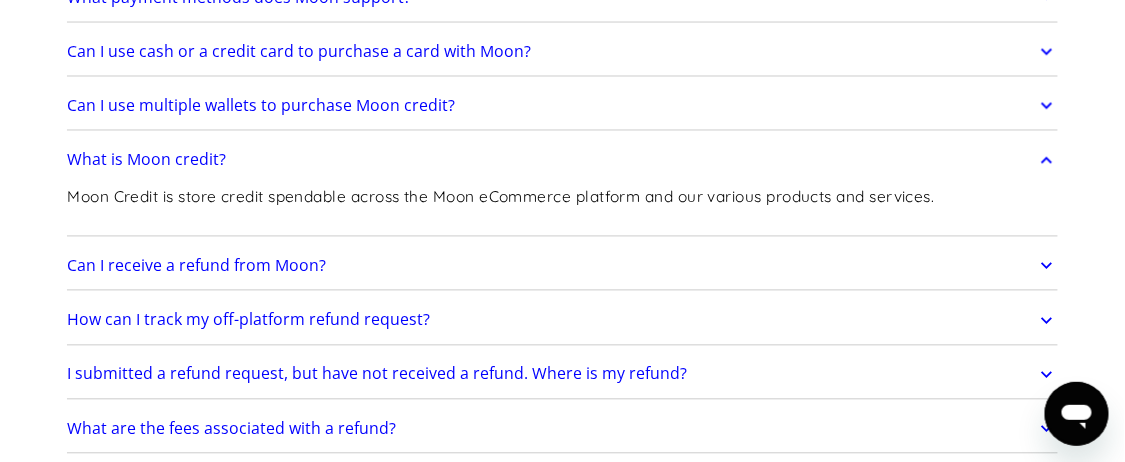 click 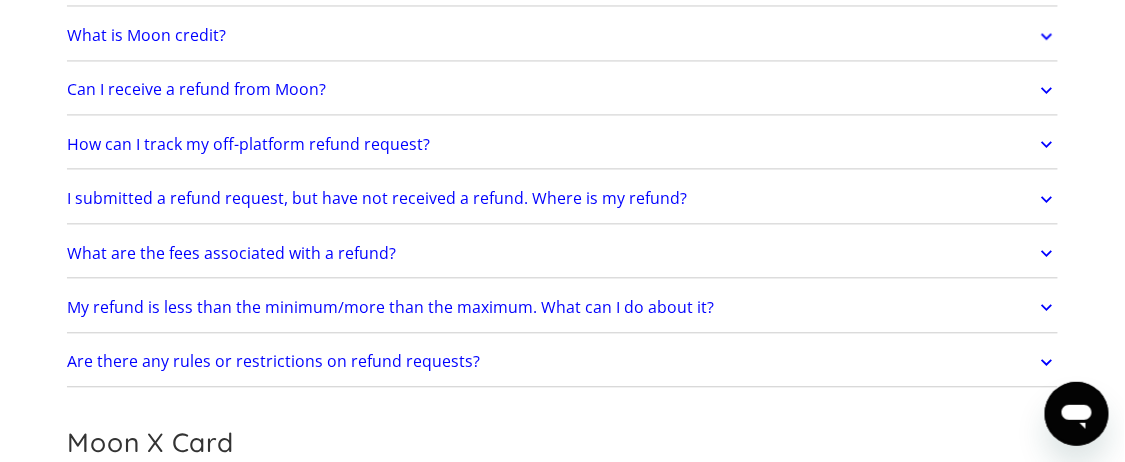 scroll, scrollTop: 1125, scrollLeft: 0, axis: vertical 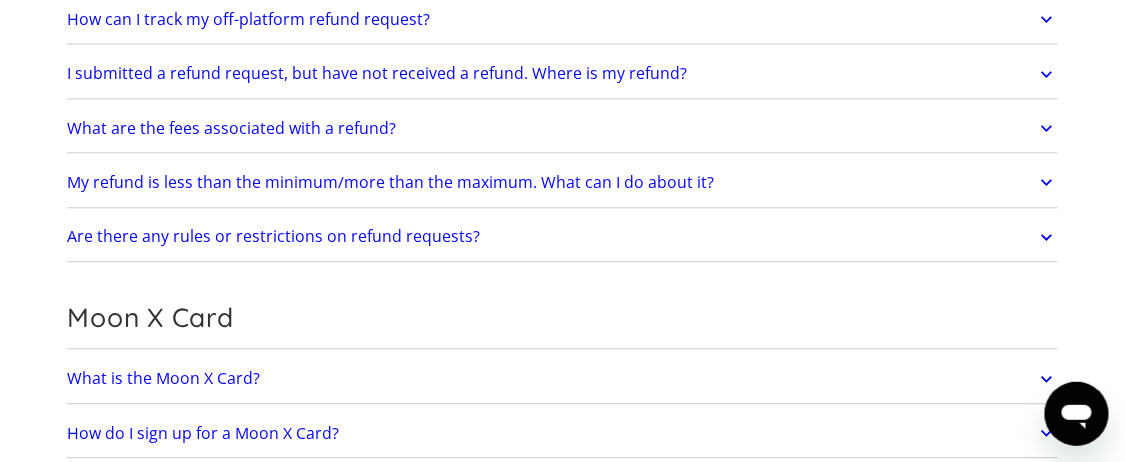 click 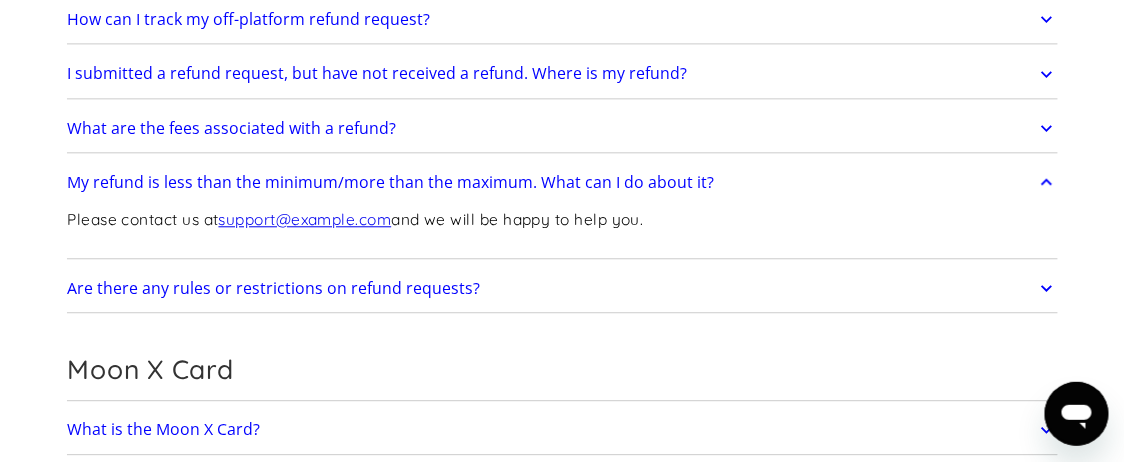 click 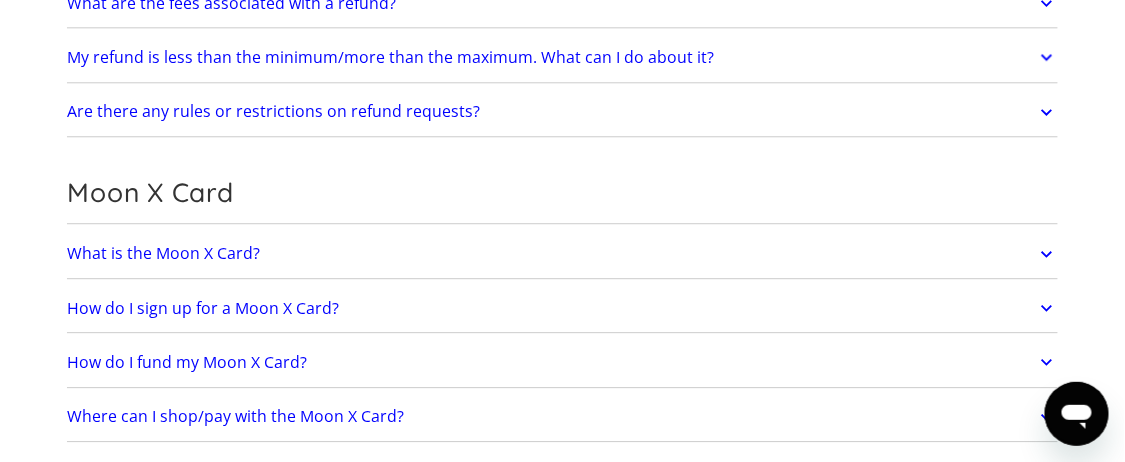 scroll, scrollTop: 1375, scrollLeft: 0, axis: vertical 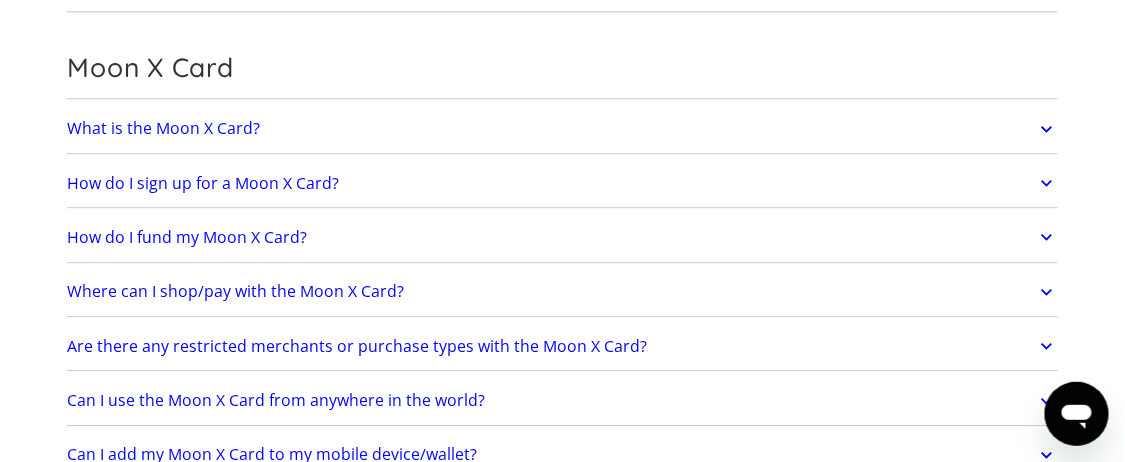 click 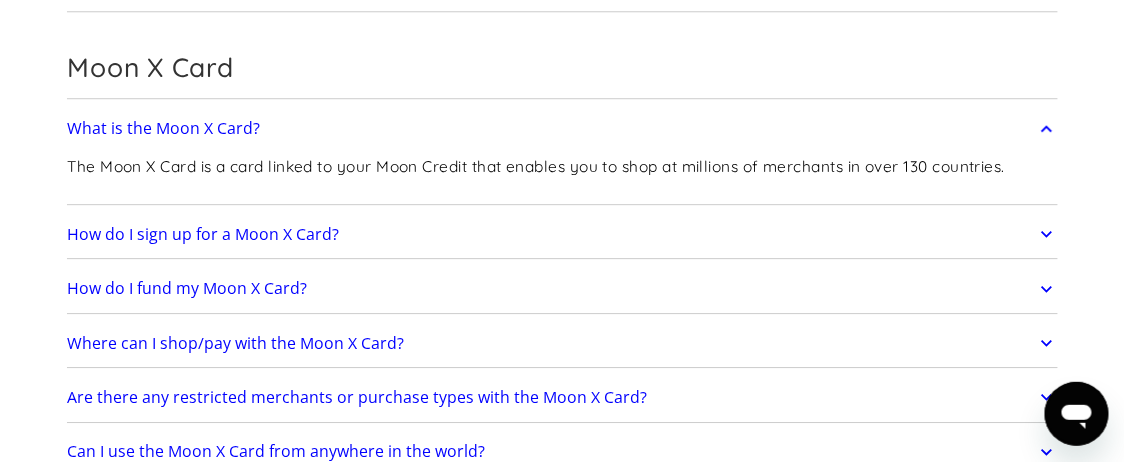 click 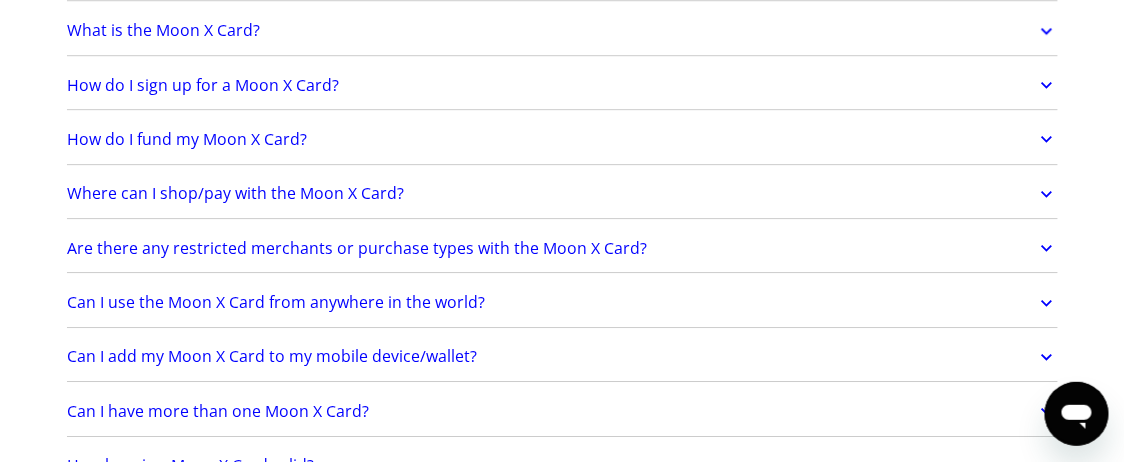 scroll, scrollTop: 1500, scrollLeft: 0, axis: vertical 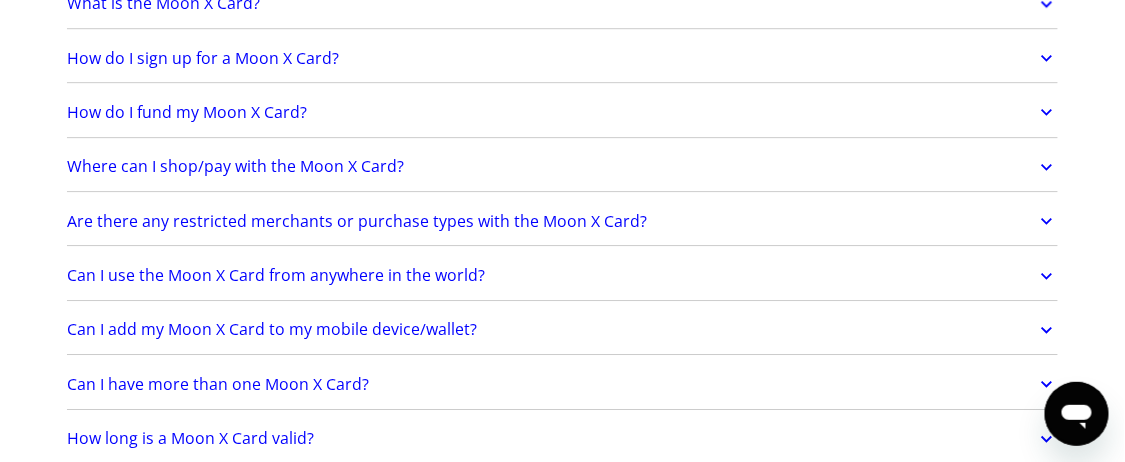 click 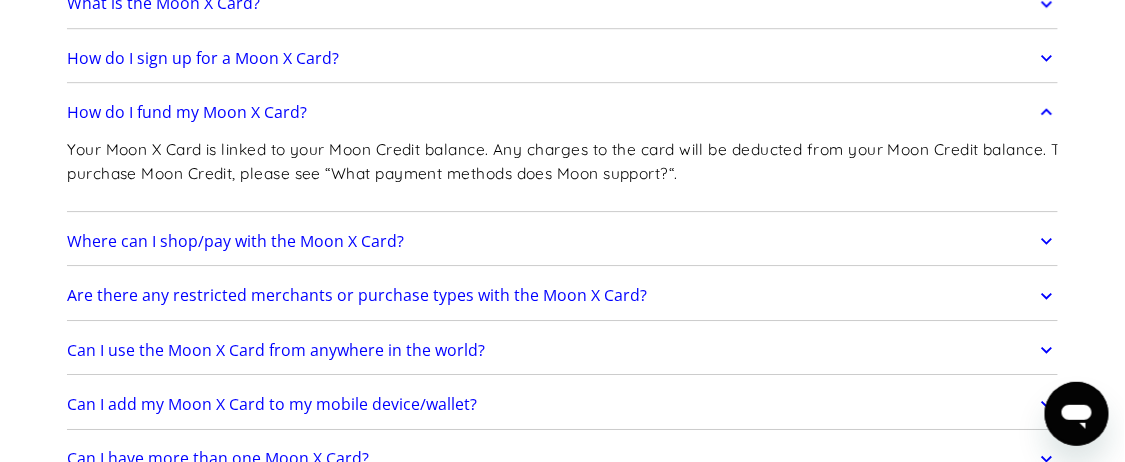 click 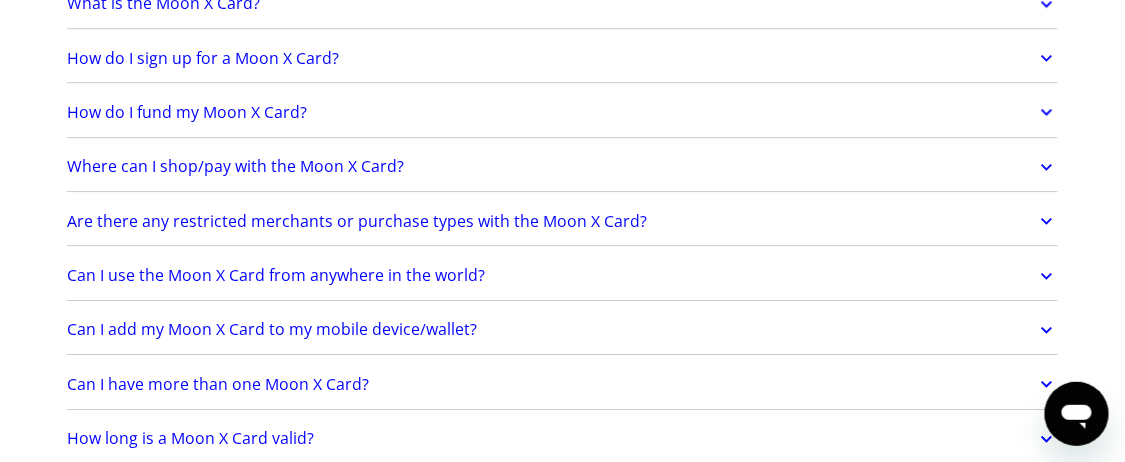 click 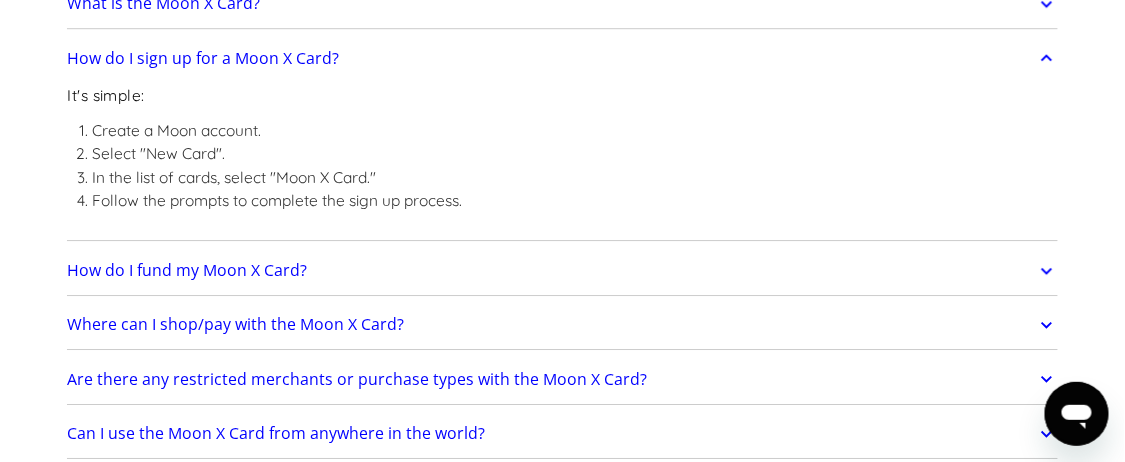 click 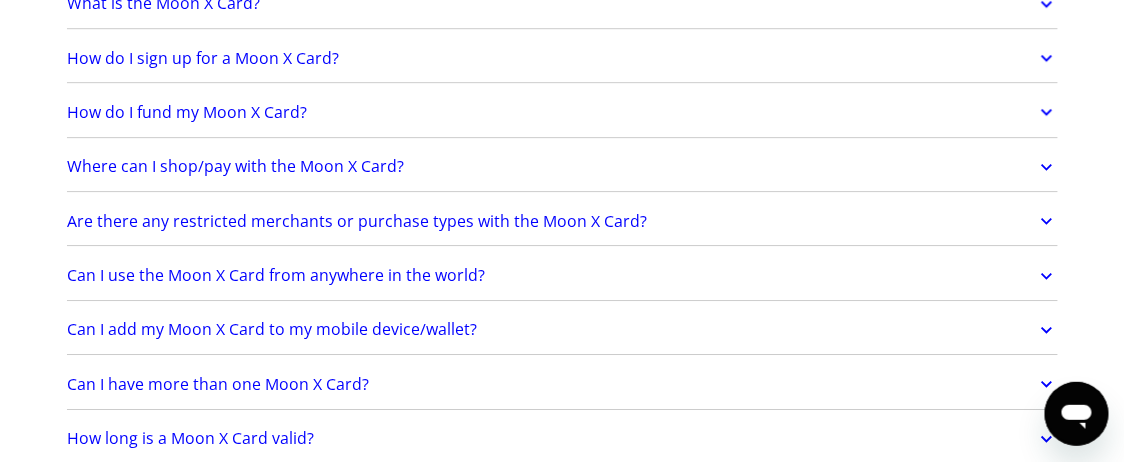 click 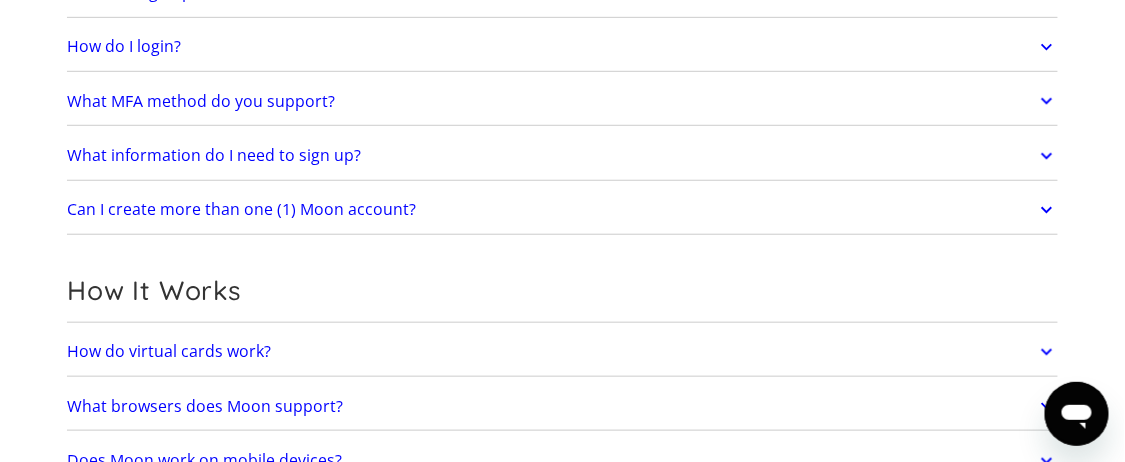 scroll, scrollTop: 250, scrollLeft: 0, axis: vertical 